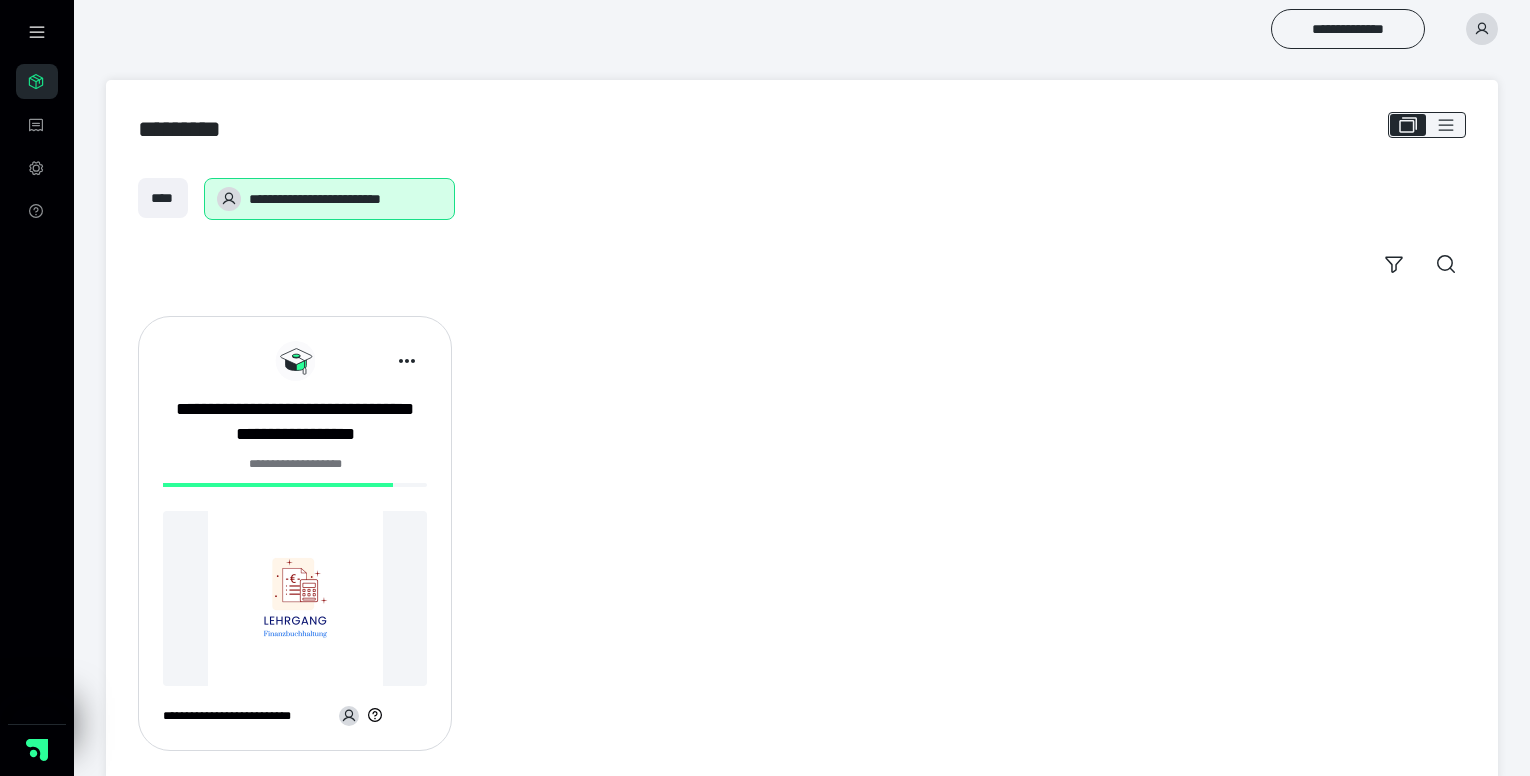 scroll, scrollTop: 0, scrollLeft: 0, axis: both 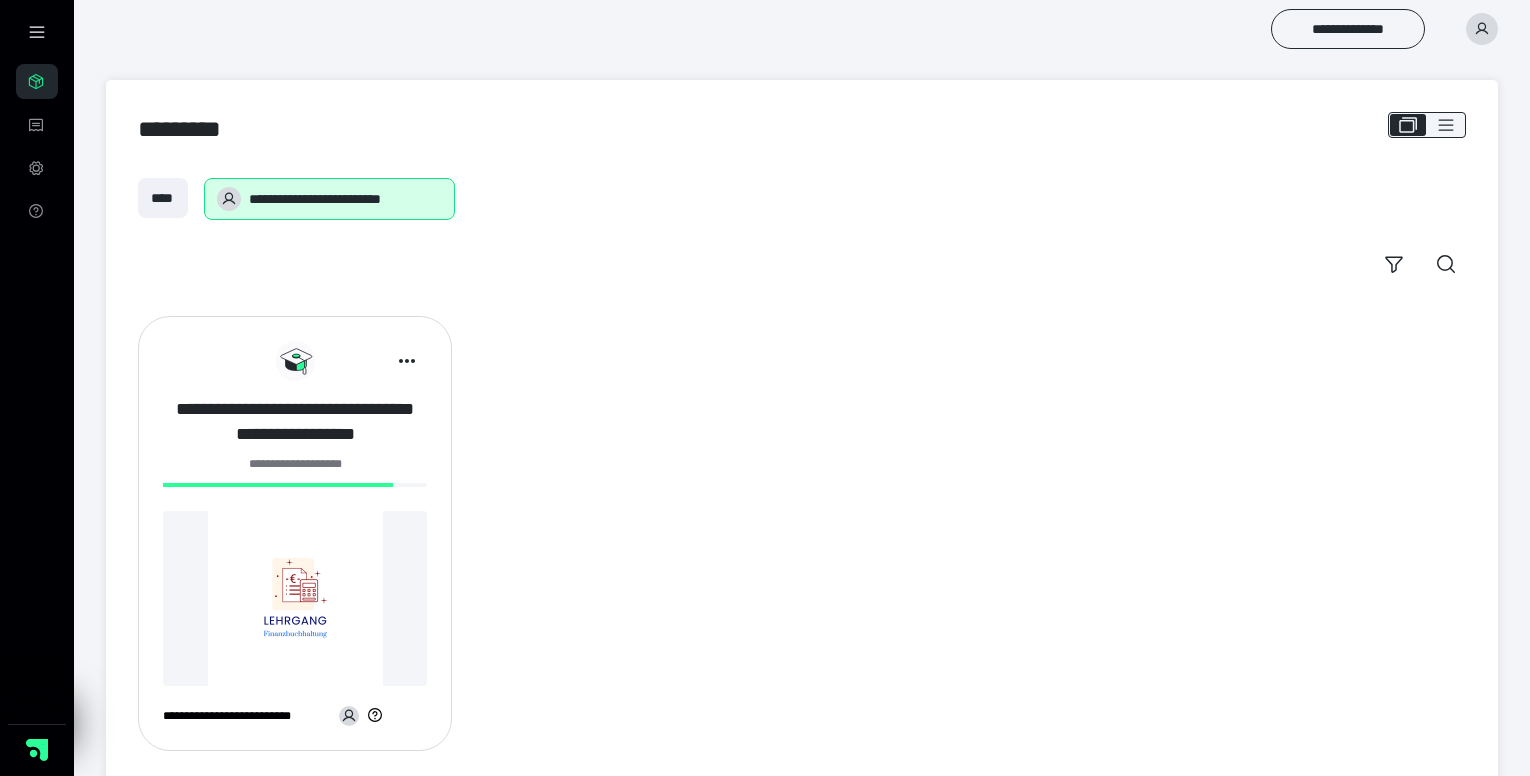 click on "**********" at bounding box center (295, 422) 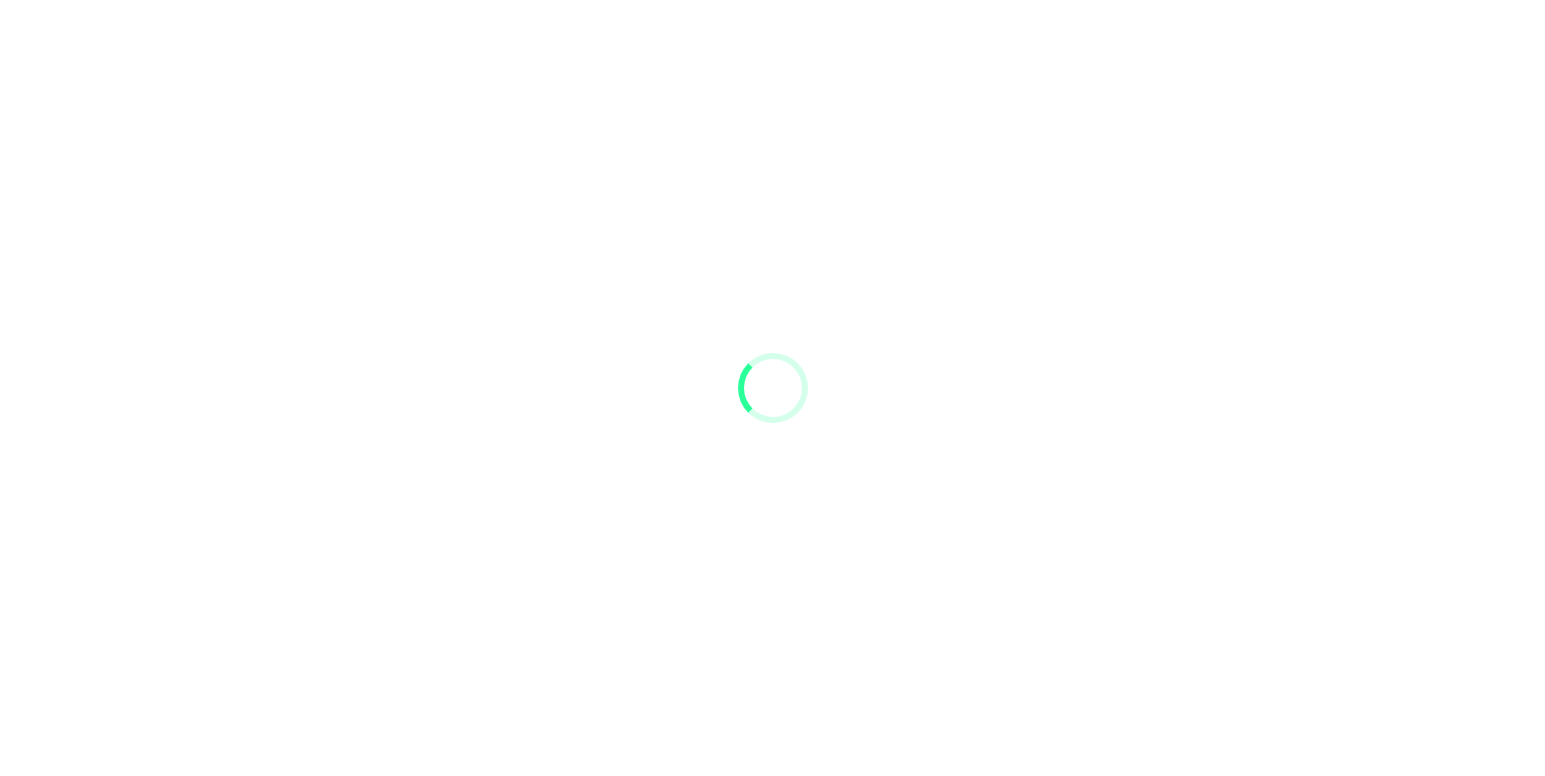 scroll, scrollTop: 0, scrollLeft: 0, axis: both 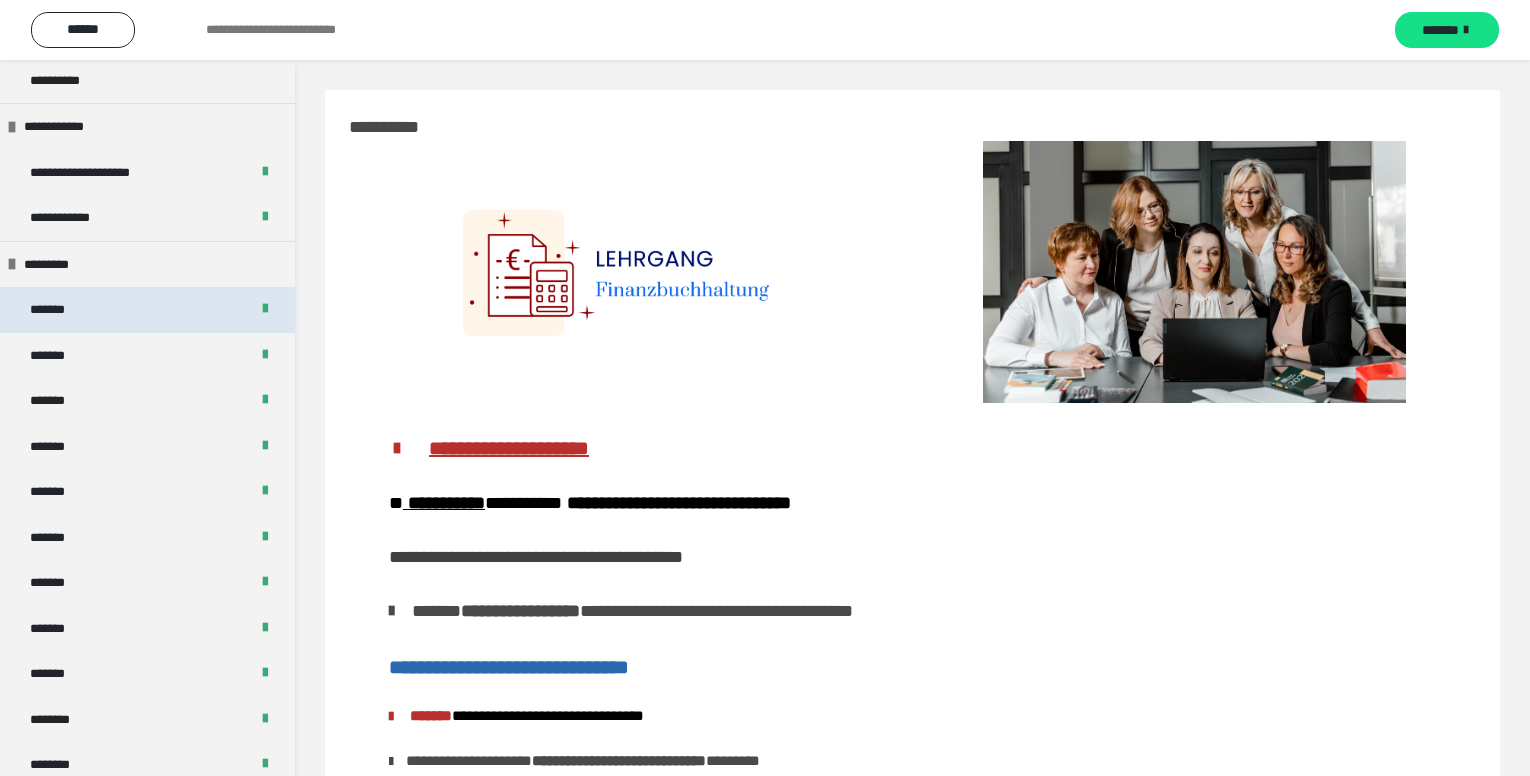 click on "*******" at bounding box center (147, 310) 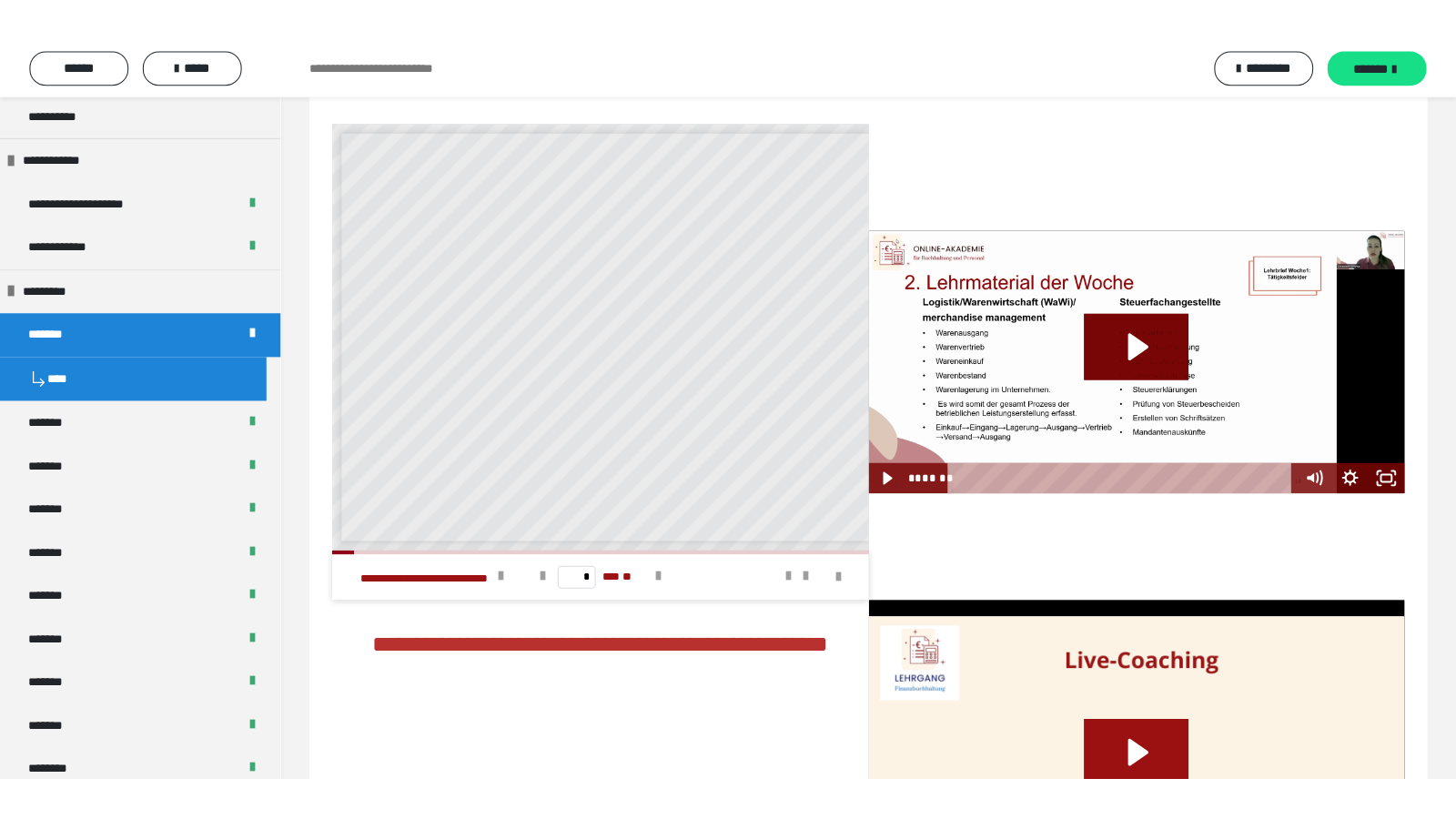 scroll, scrollTop: 4012, scrollLeft: 0, axis: vertical 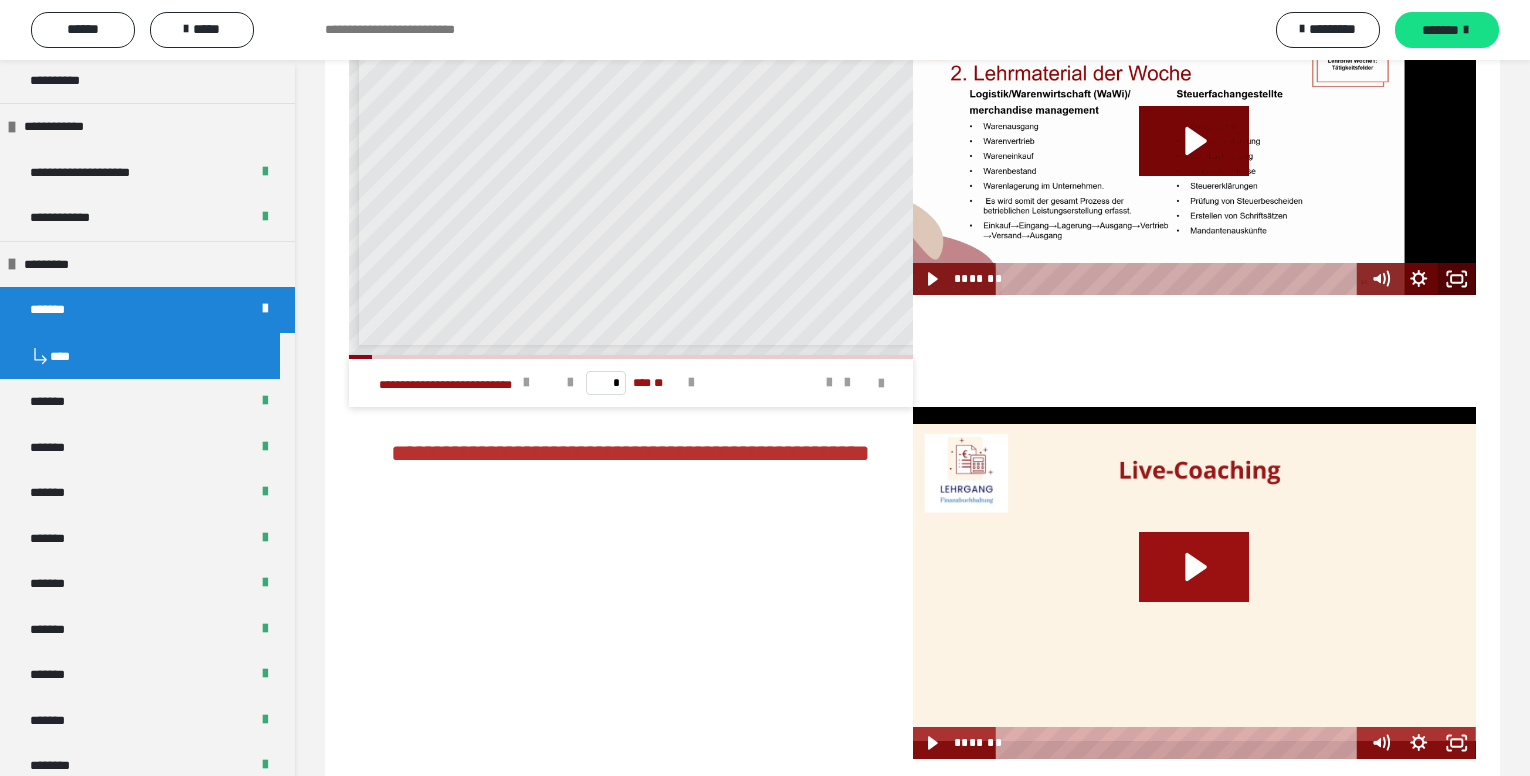 click 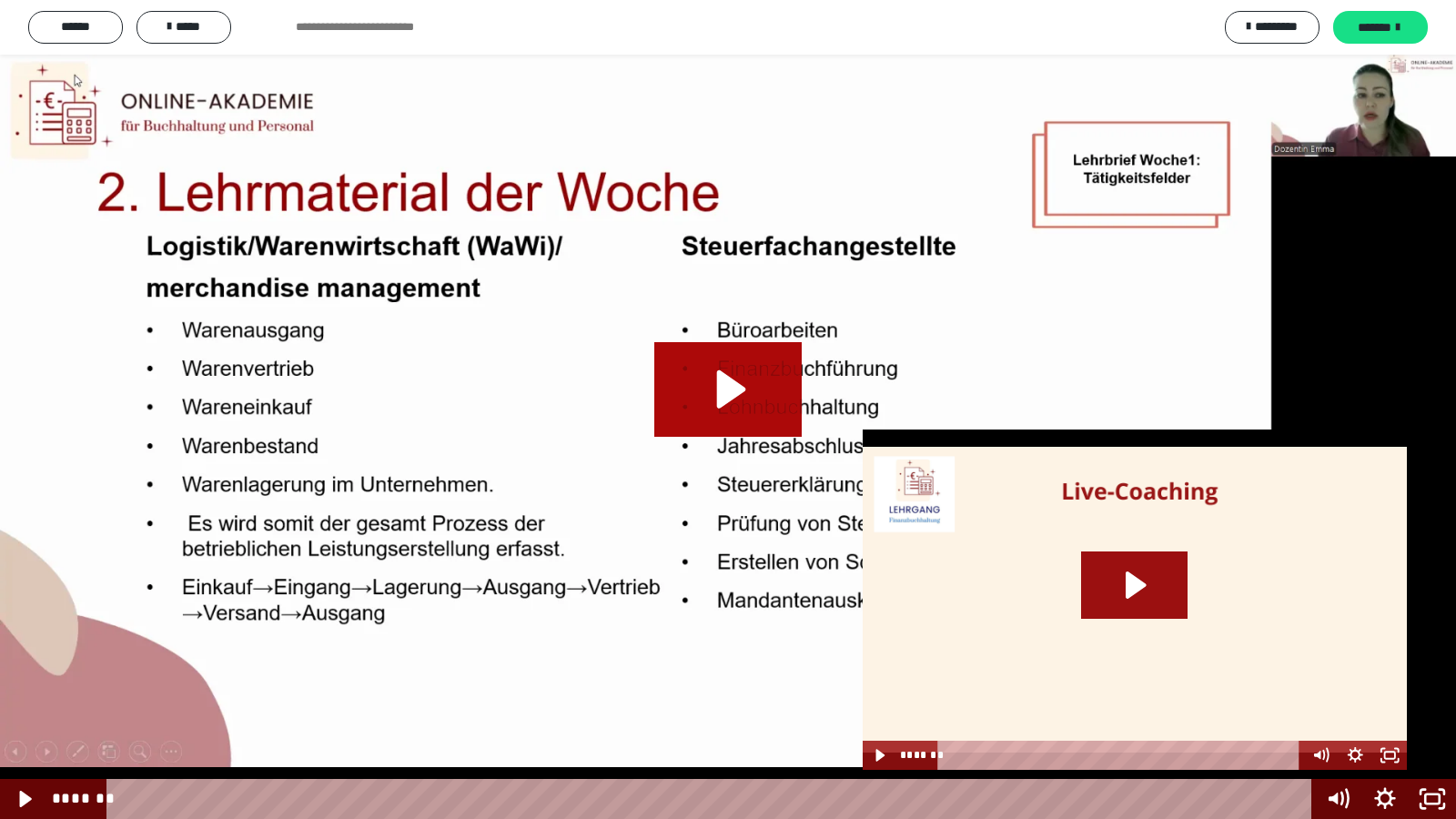 click 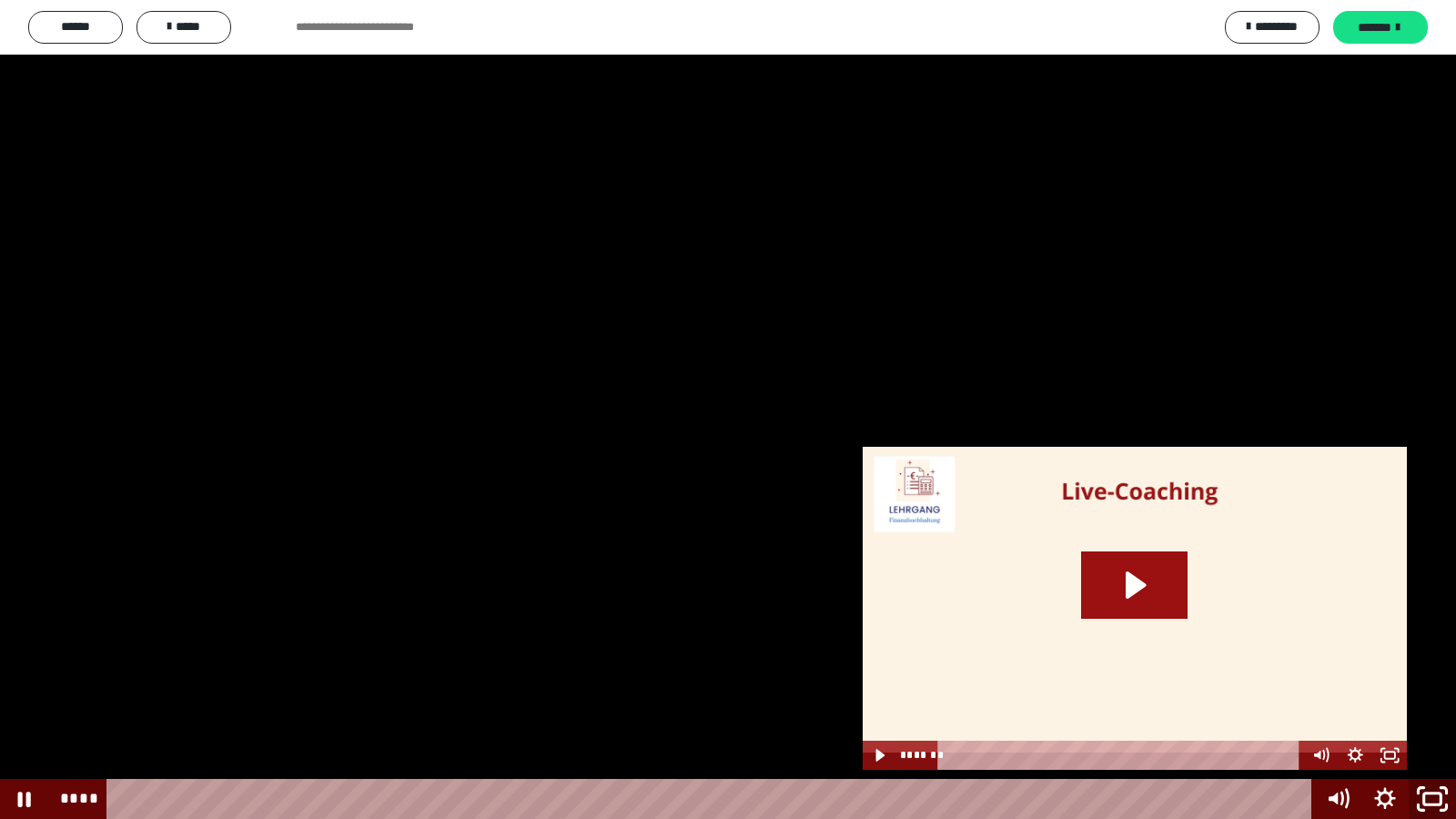 click 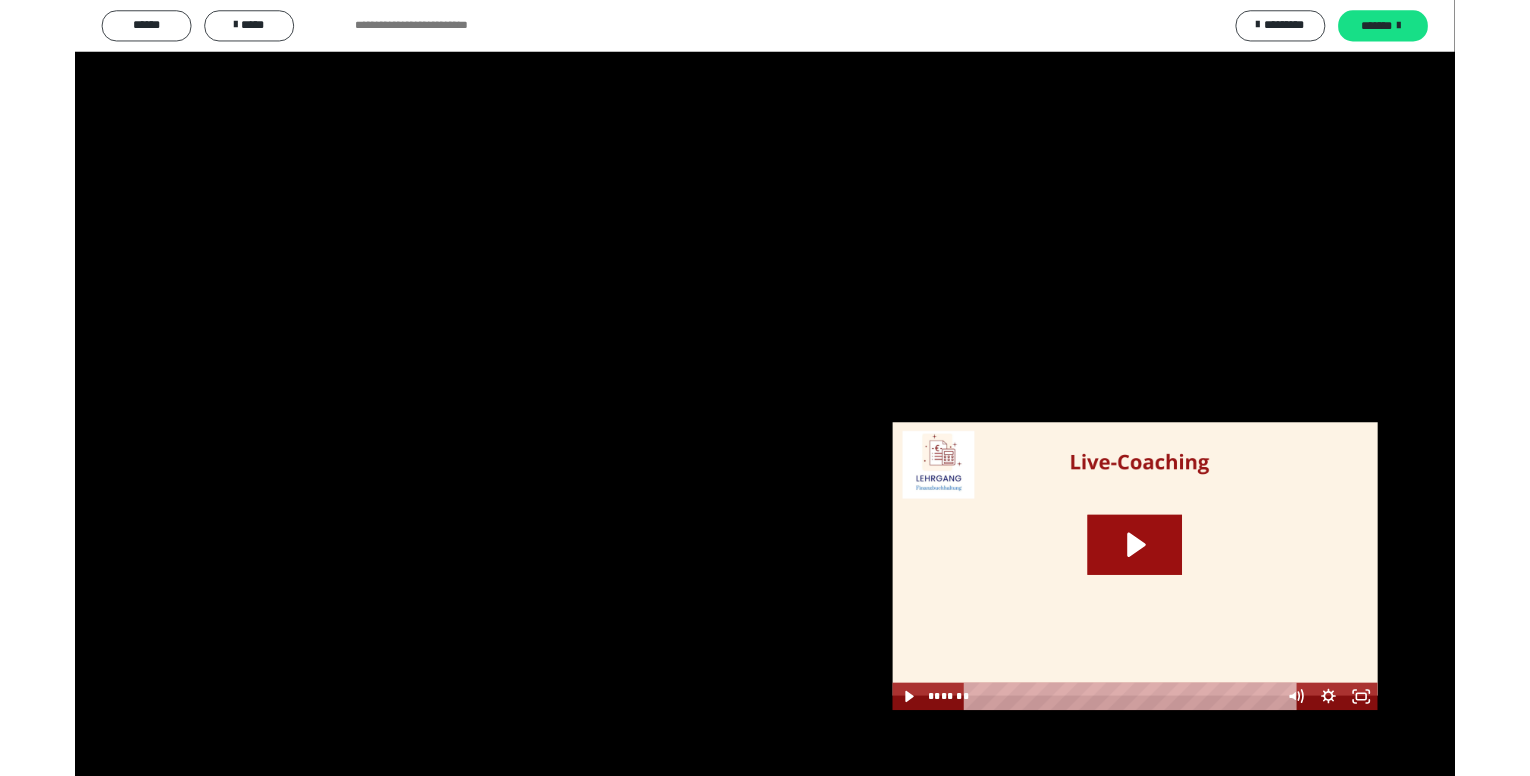scroll, scrollTop: 4407, scrollLeft: 0, axis: vertical 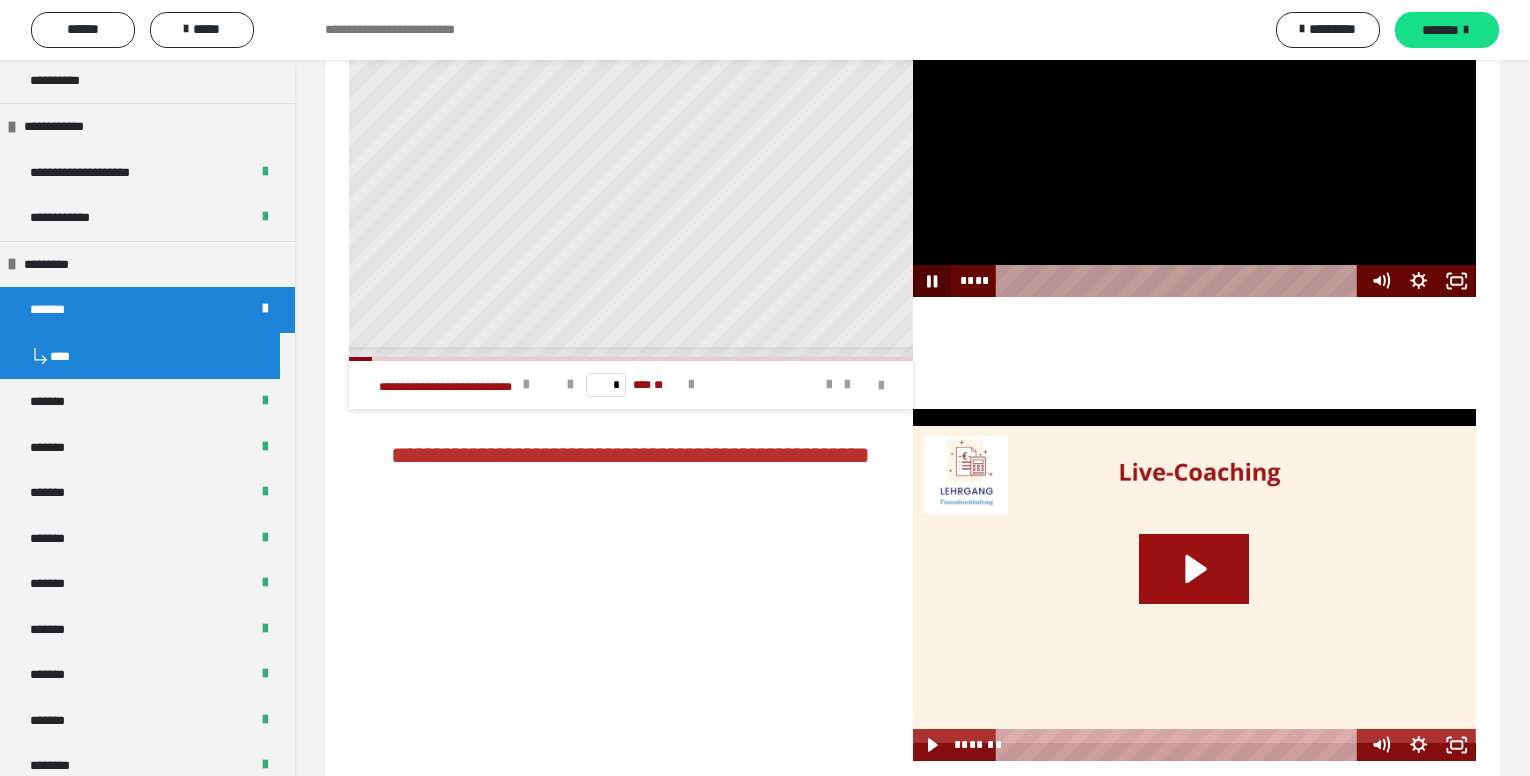 click 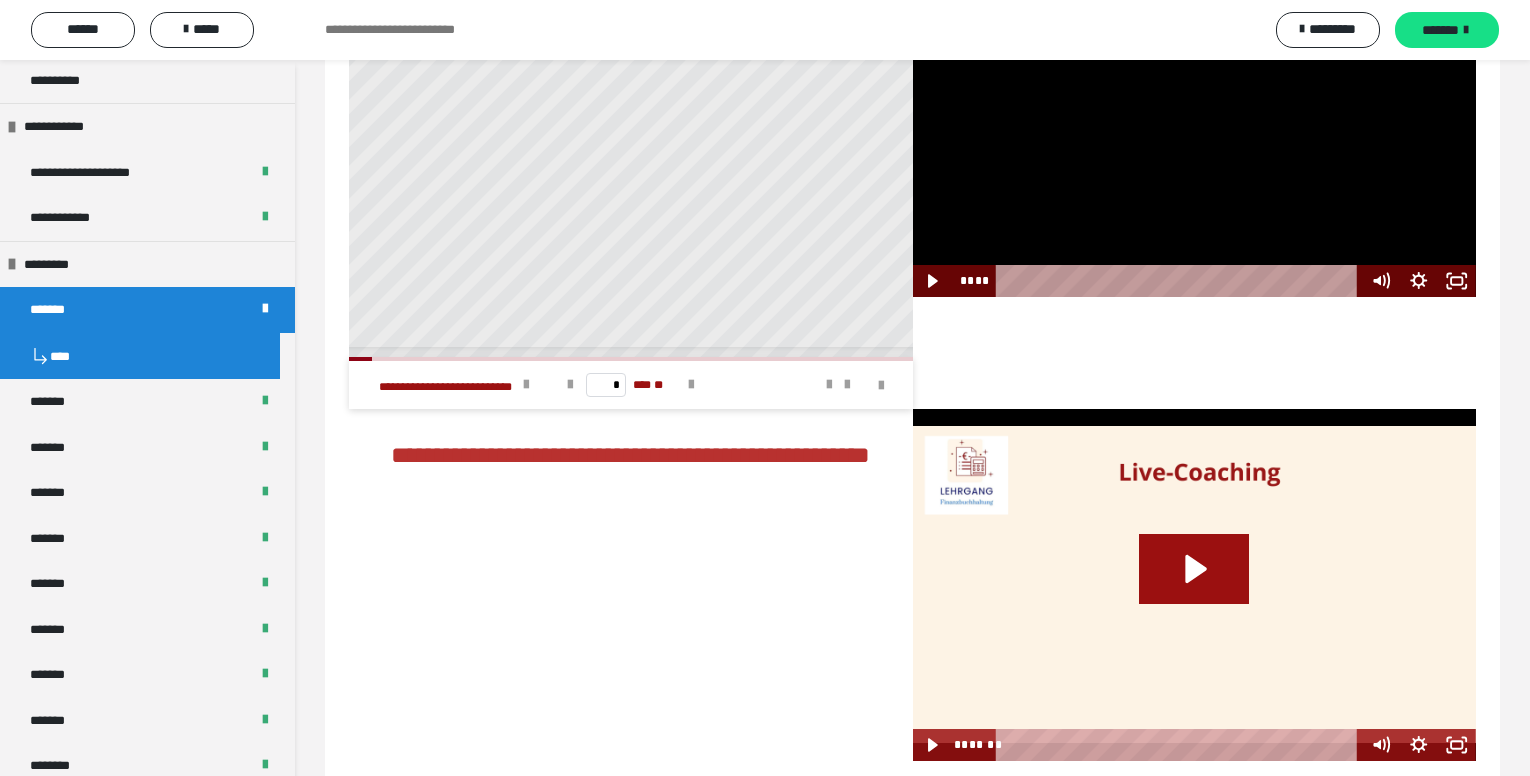 click on "**********" at bounding box center [631, 585] 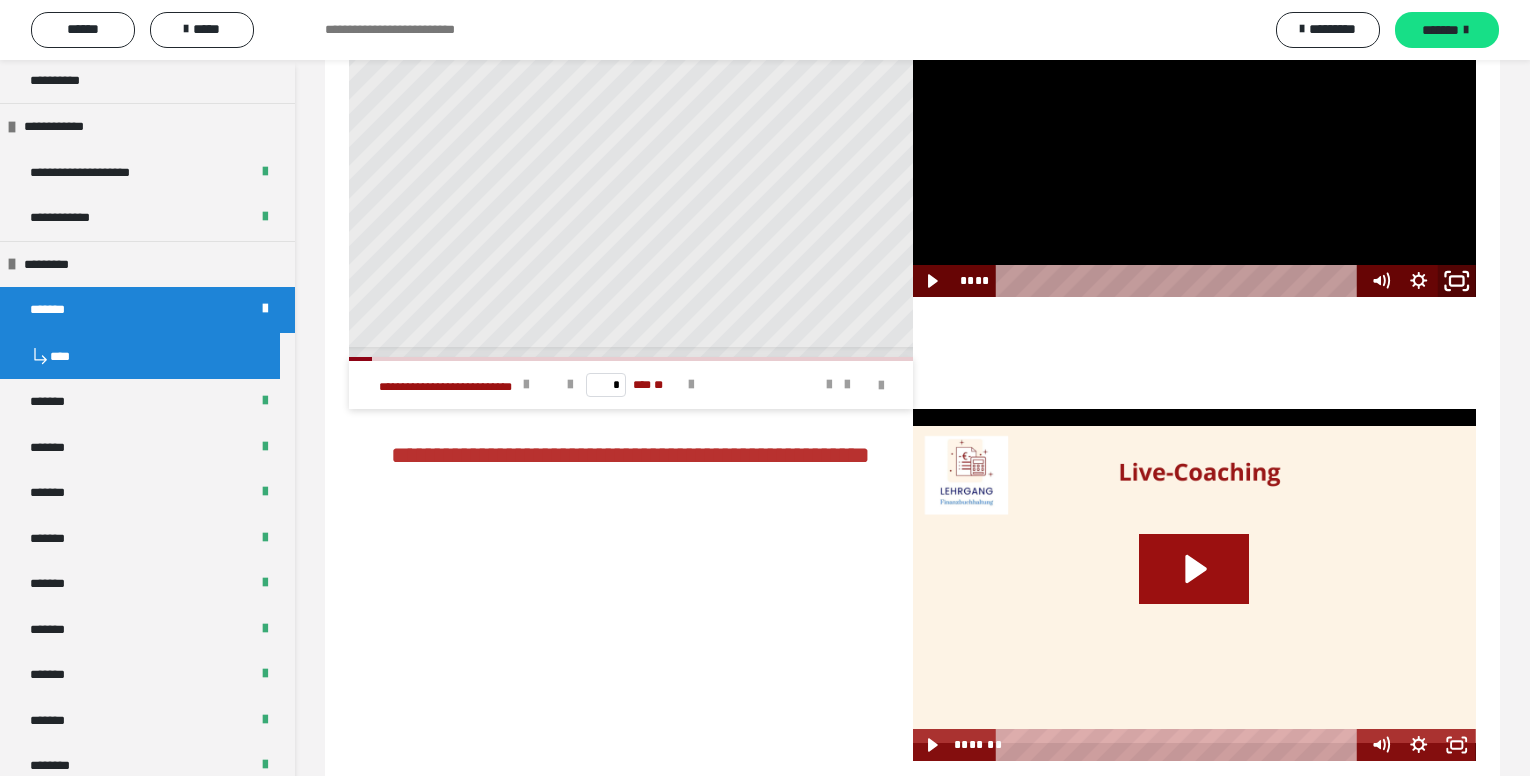 click 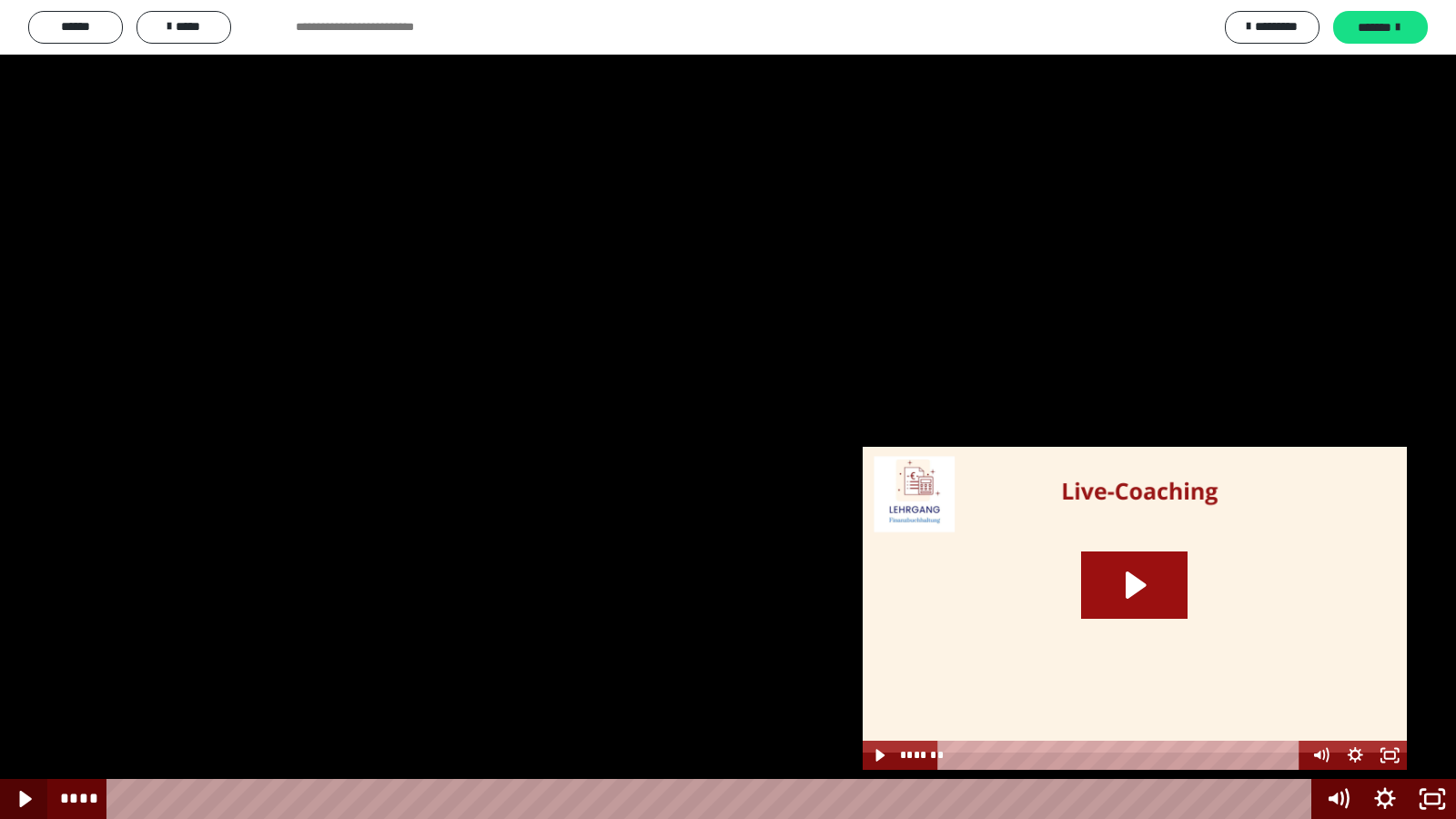 click 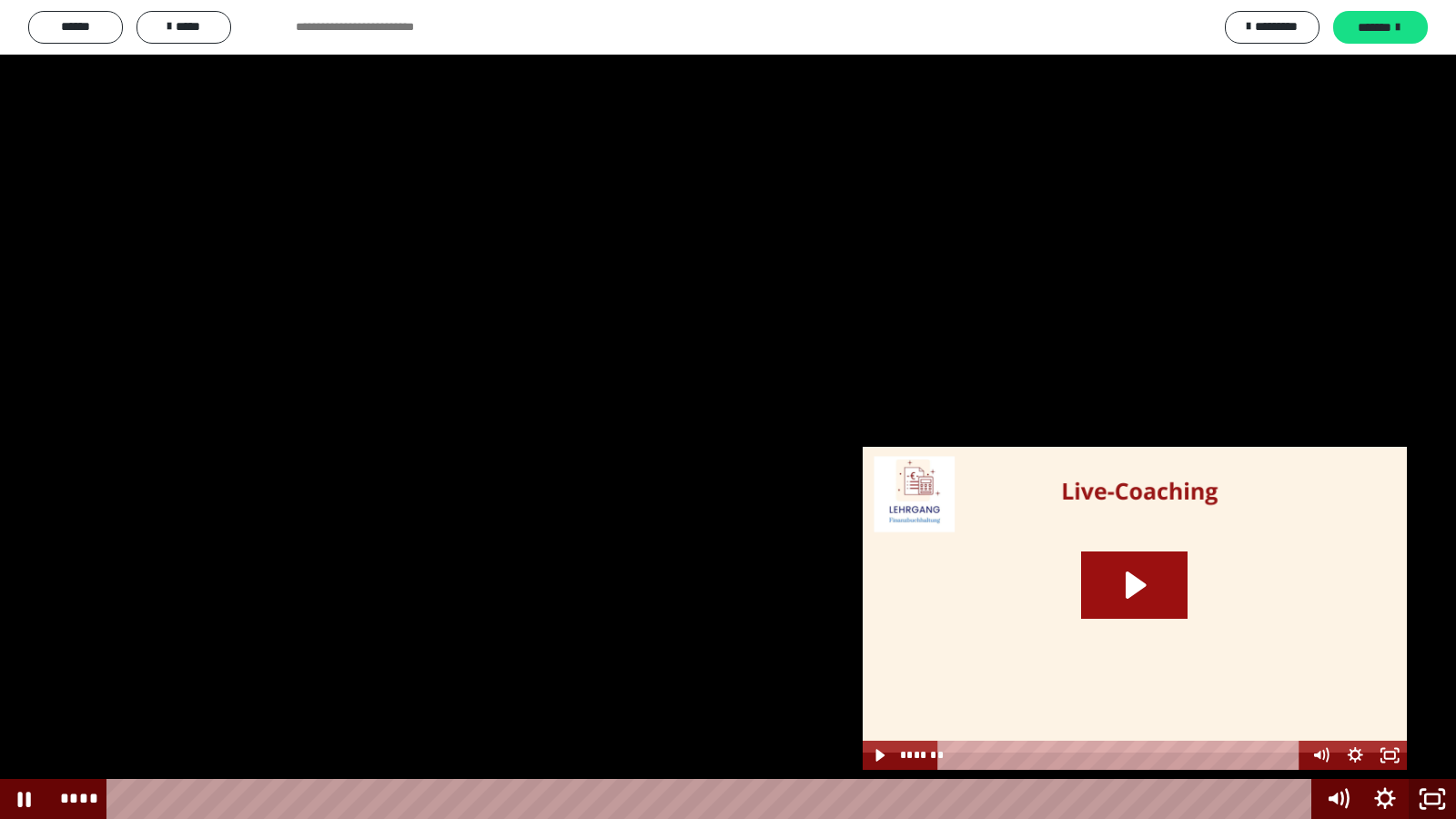 click 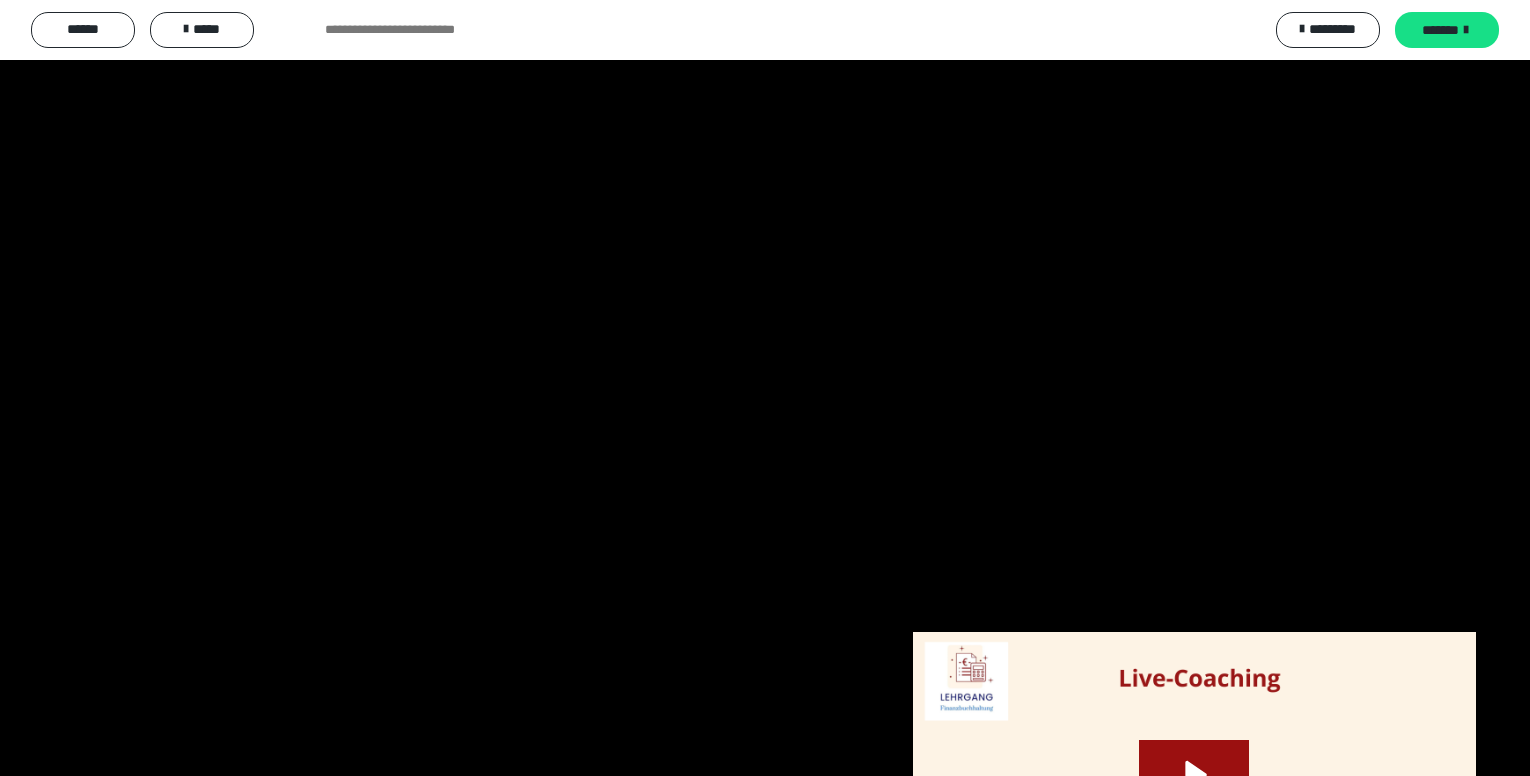scroll, scrollTop: 4209, scrollLeft: 0, axis: vertical 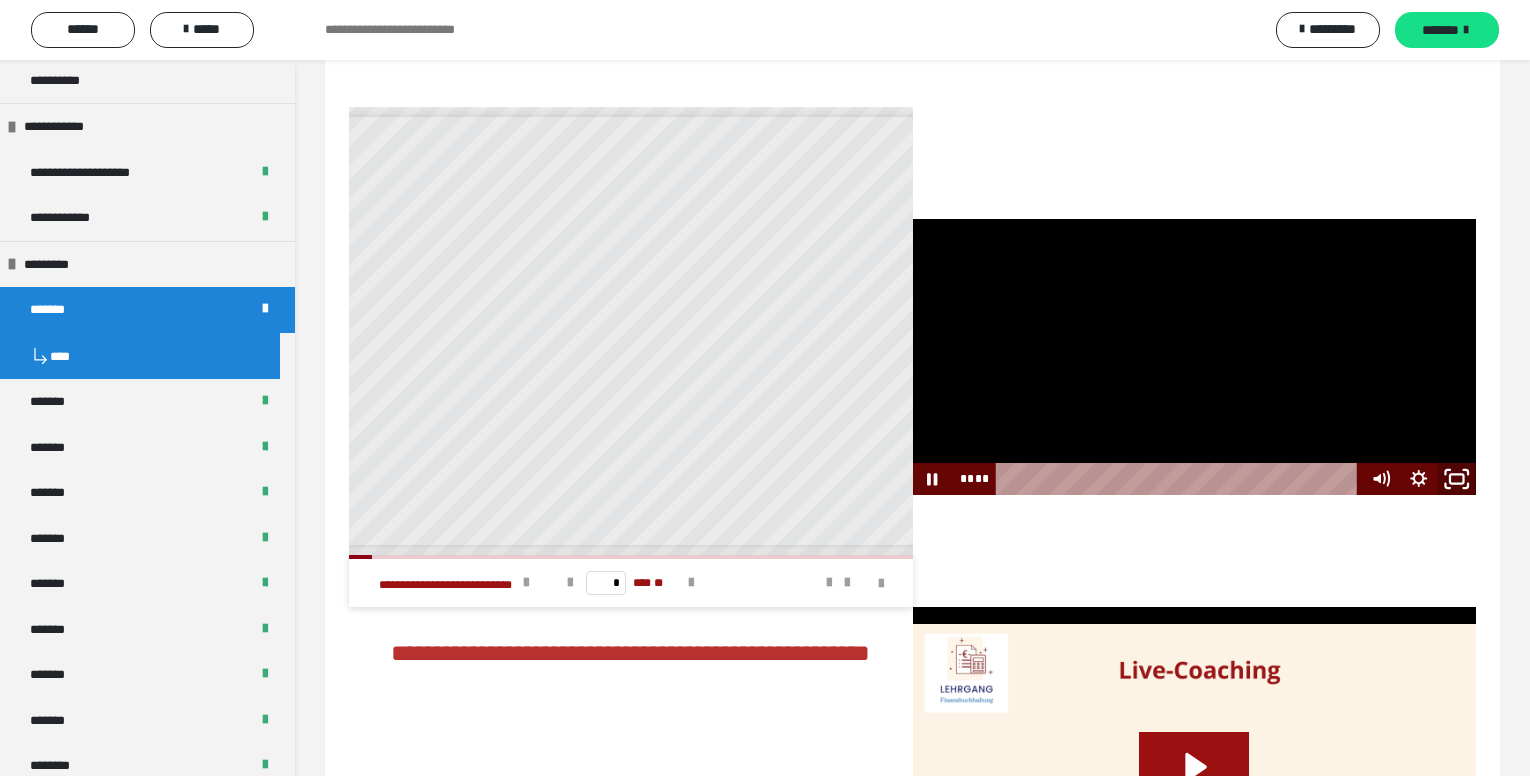 click 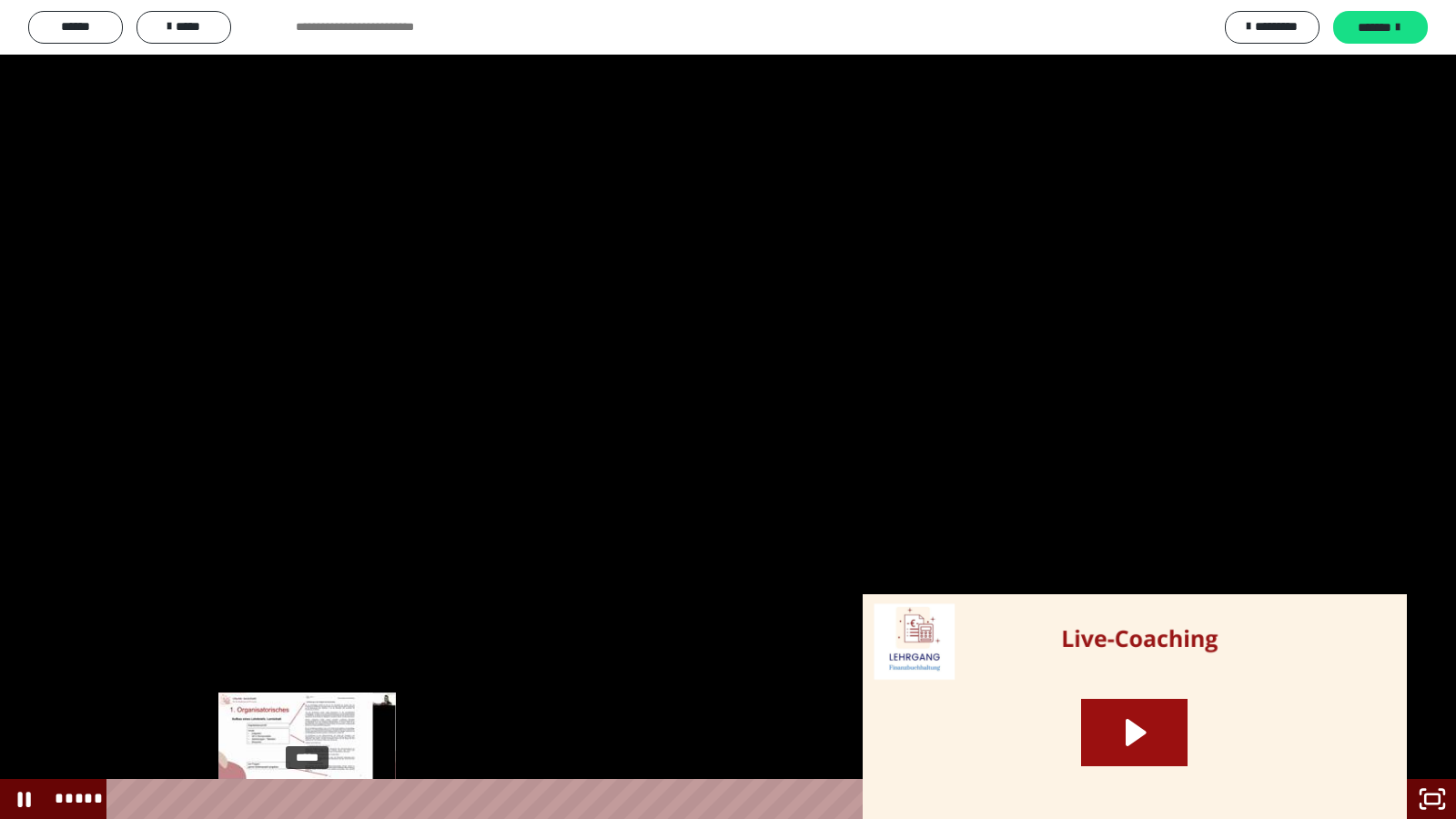 click on "*****" at bounding box center (712, 799) 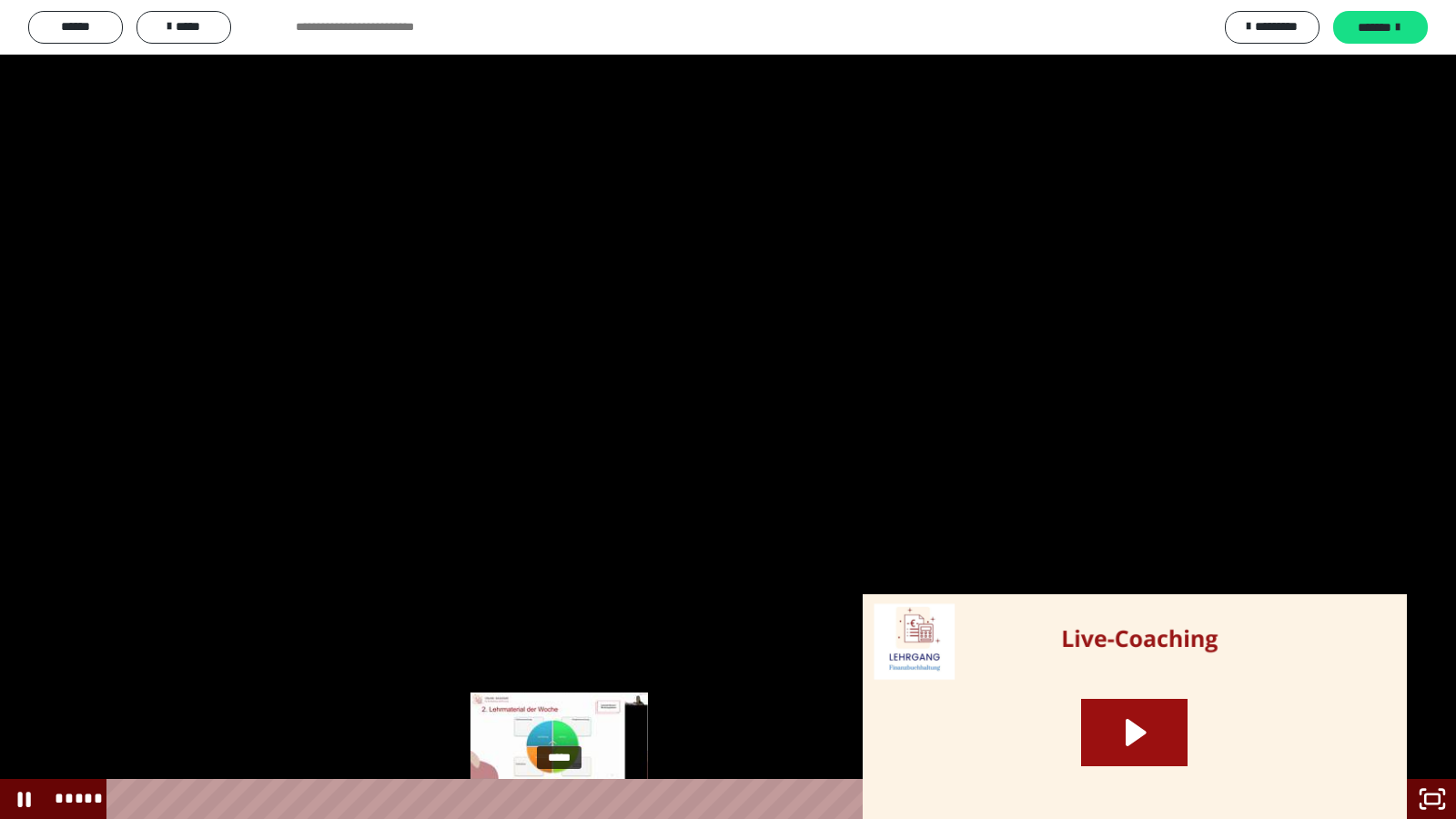 click on "*****" at bounding box center [712, 799] 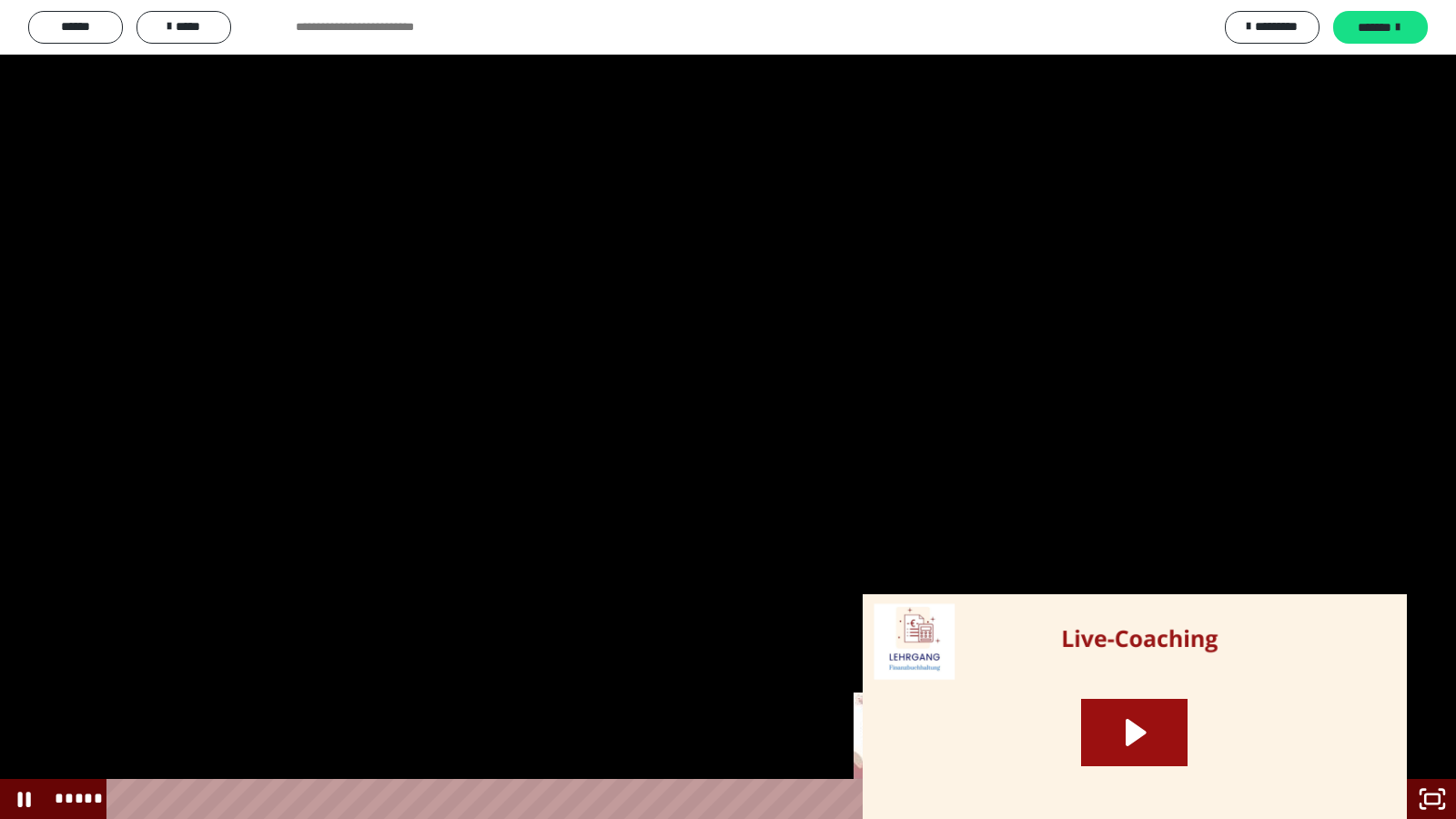 click on "*****" at bounding box center (712, 799) 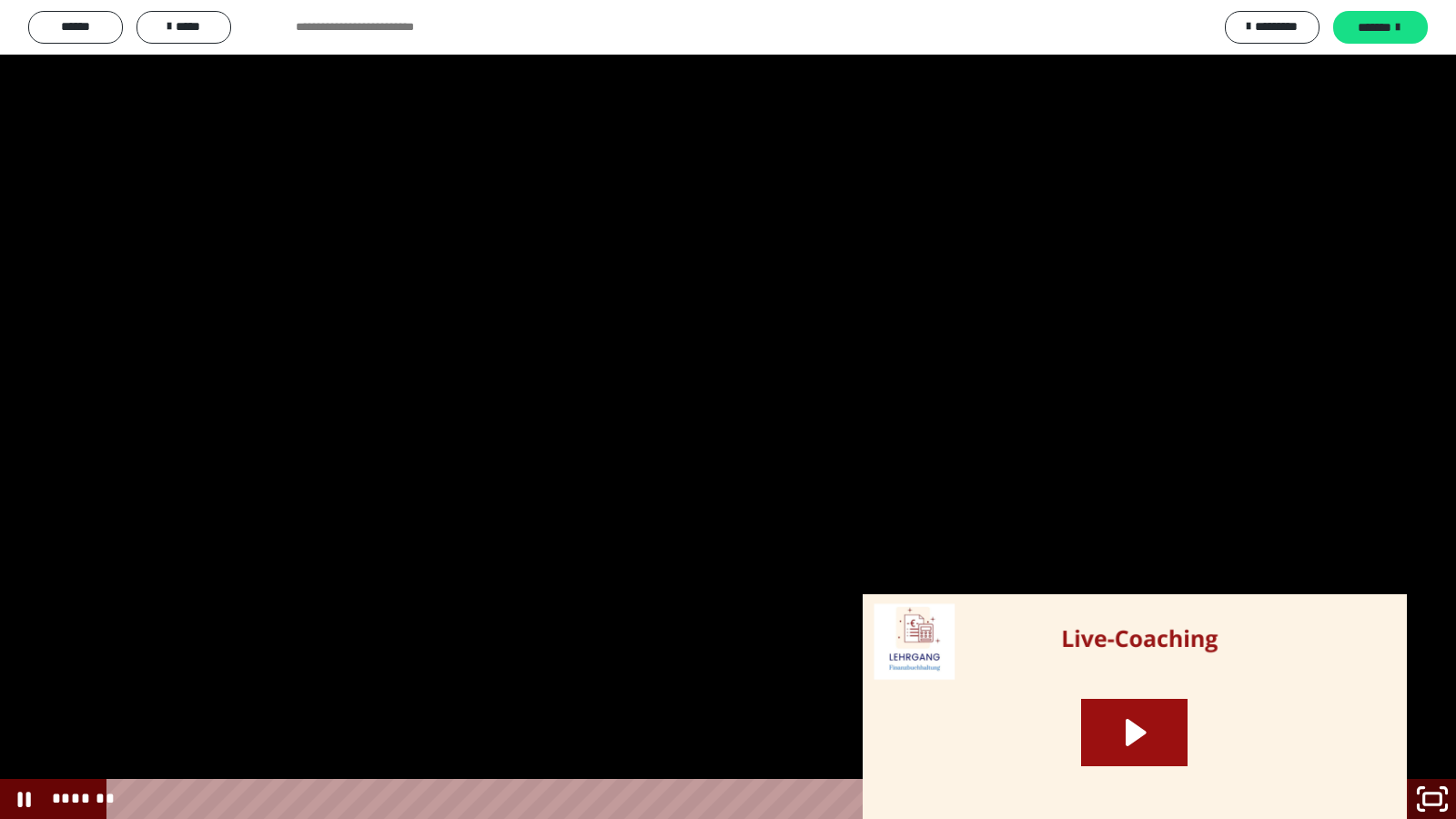 click 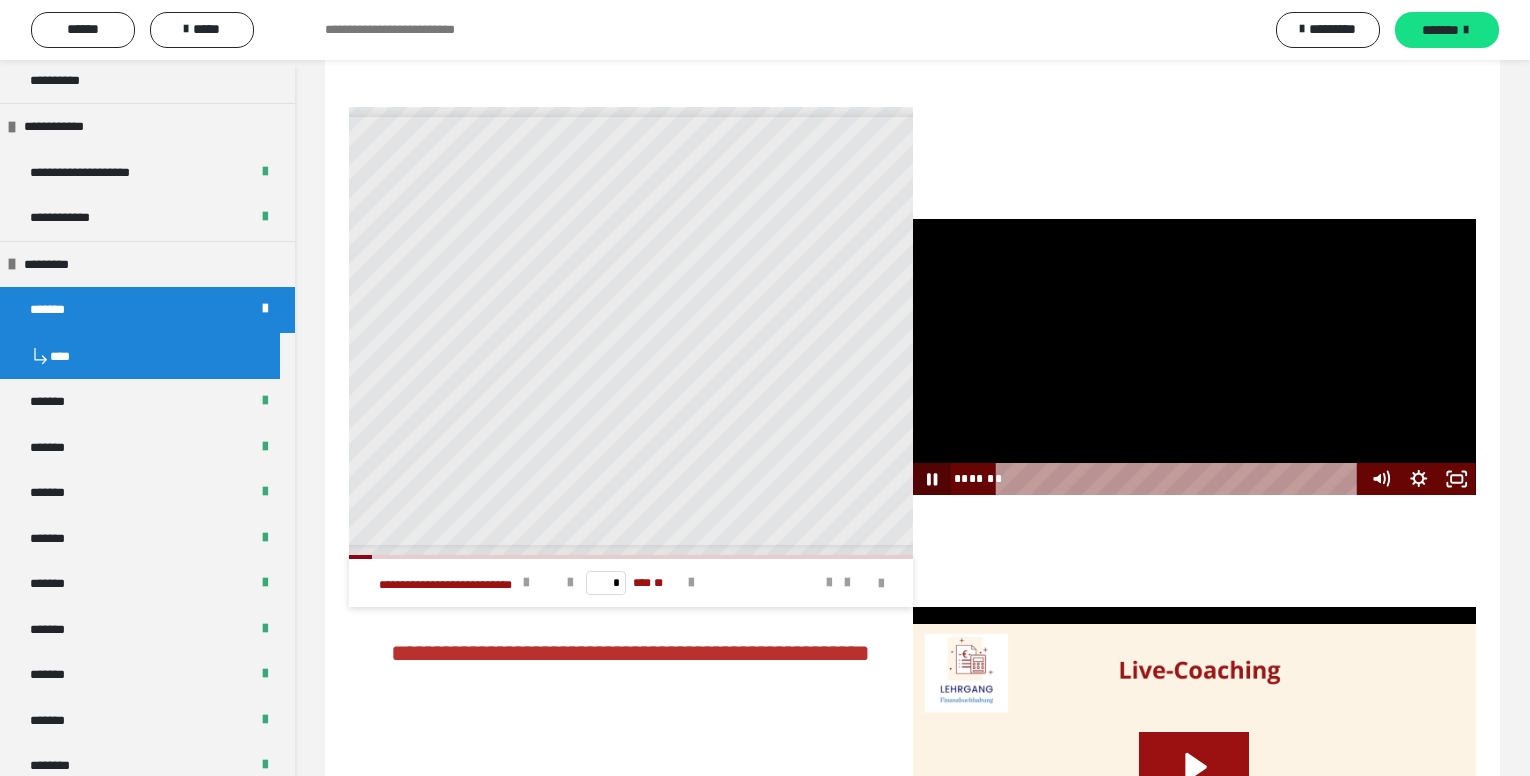 click 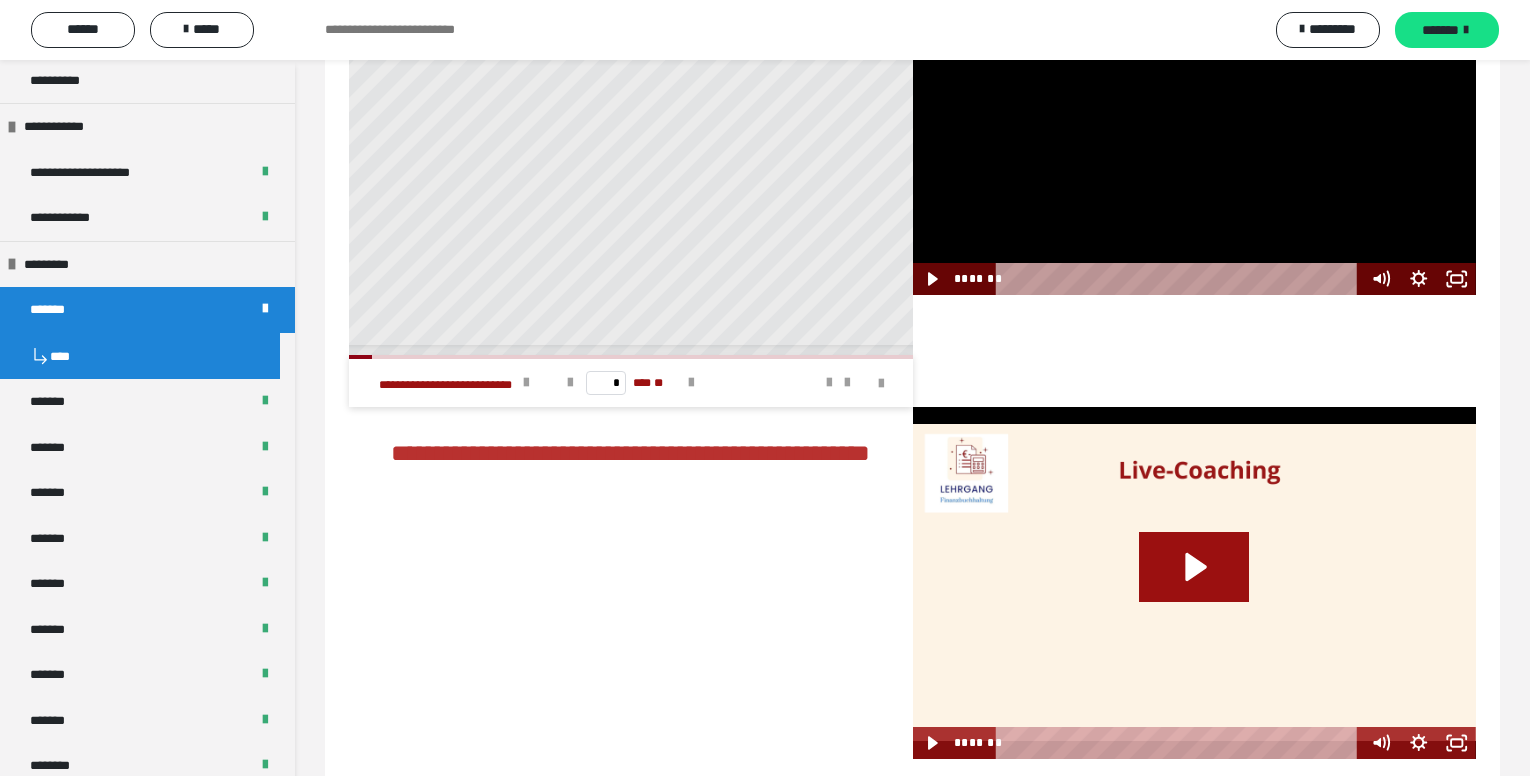 scroll, scrollTop: 4509, scrollLeft: 0, axis: vertical 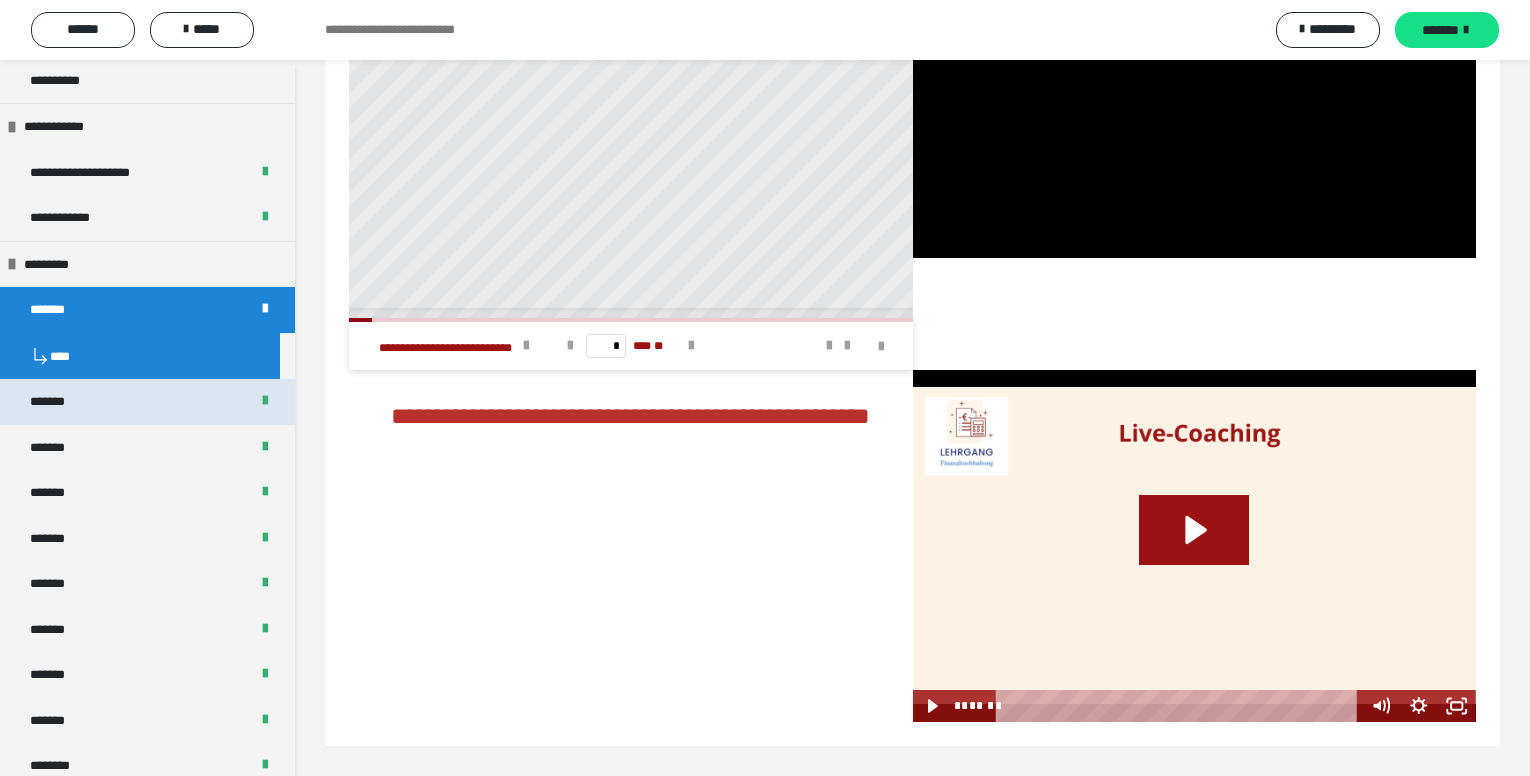 click on "*******" at bounding box center (147, 402) 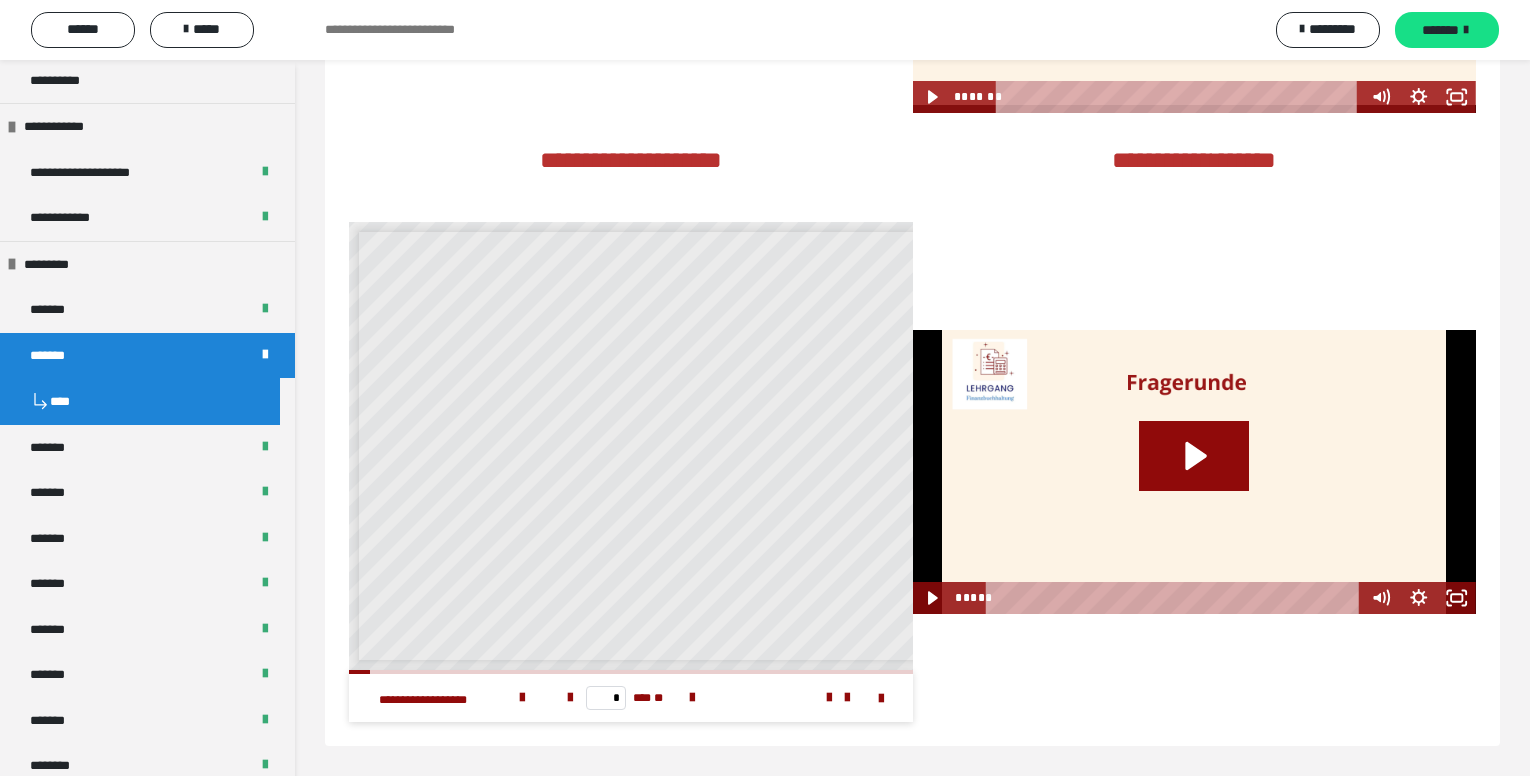 scroll, scrollTop: 3589, scrollLeft: 0, axis: vertical 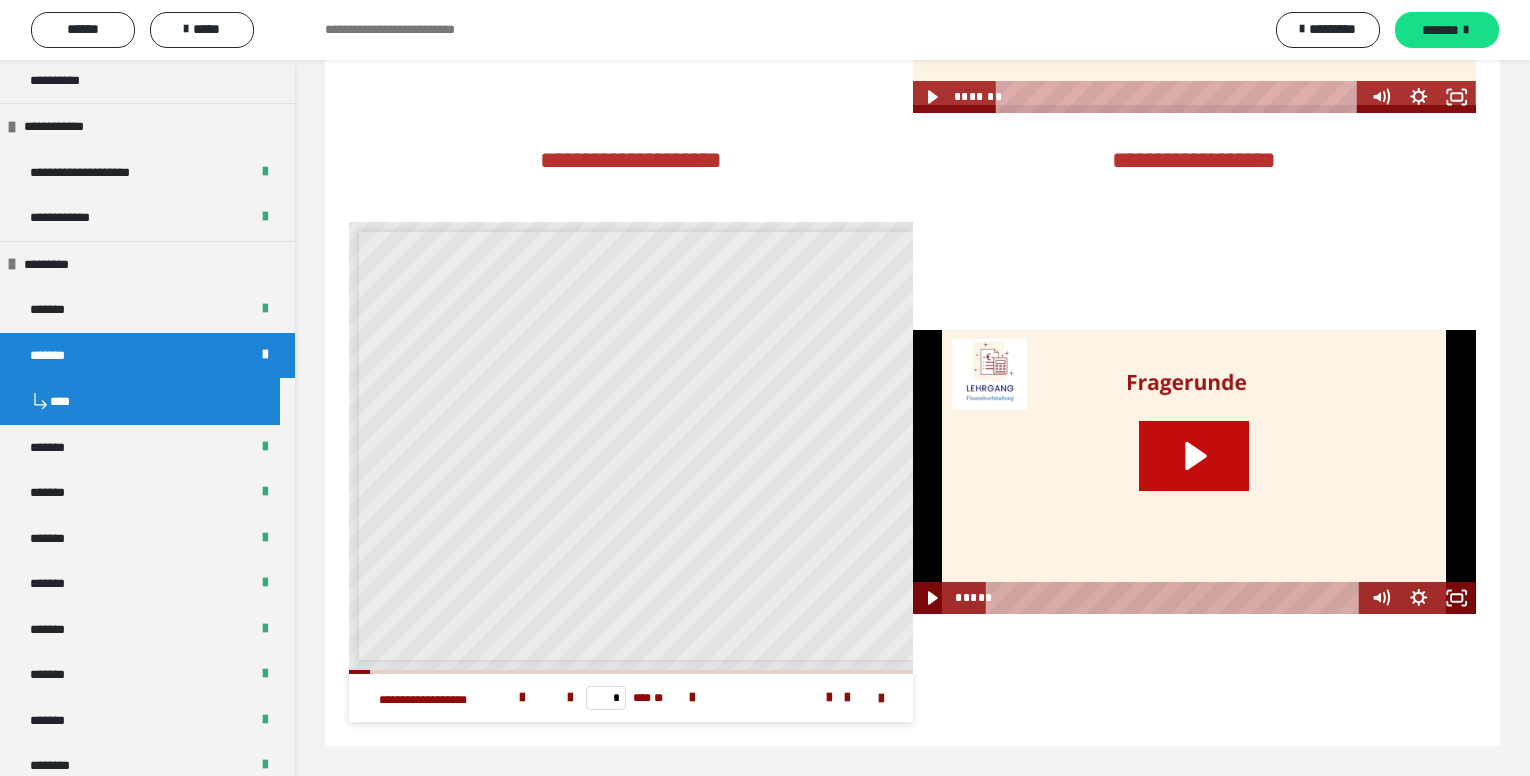 click 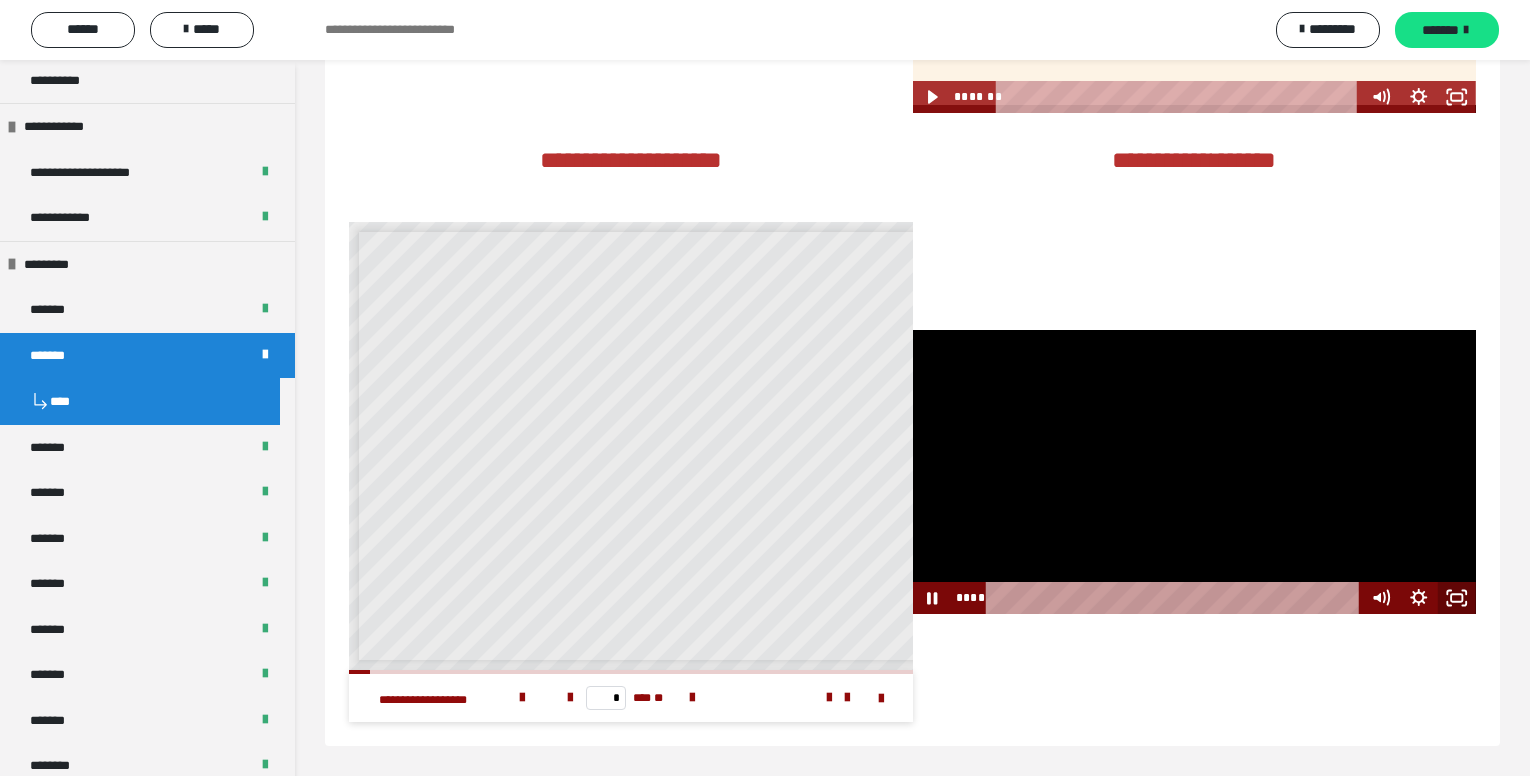 click 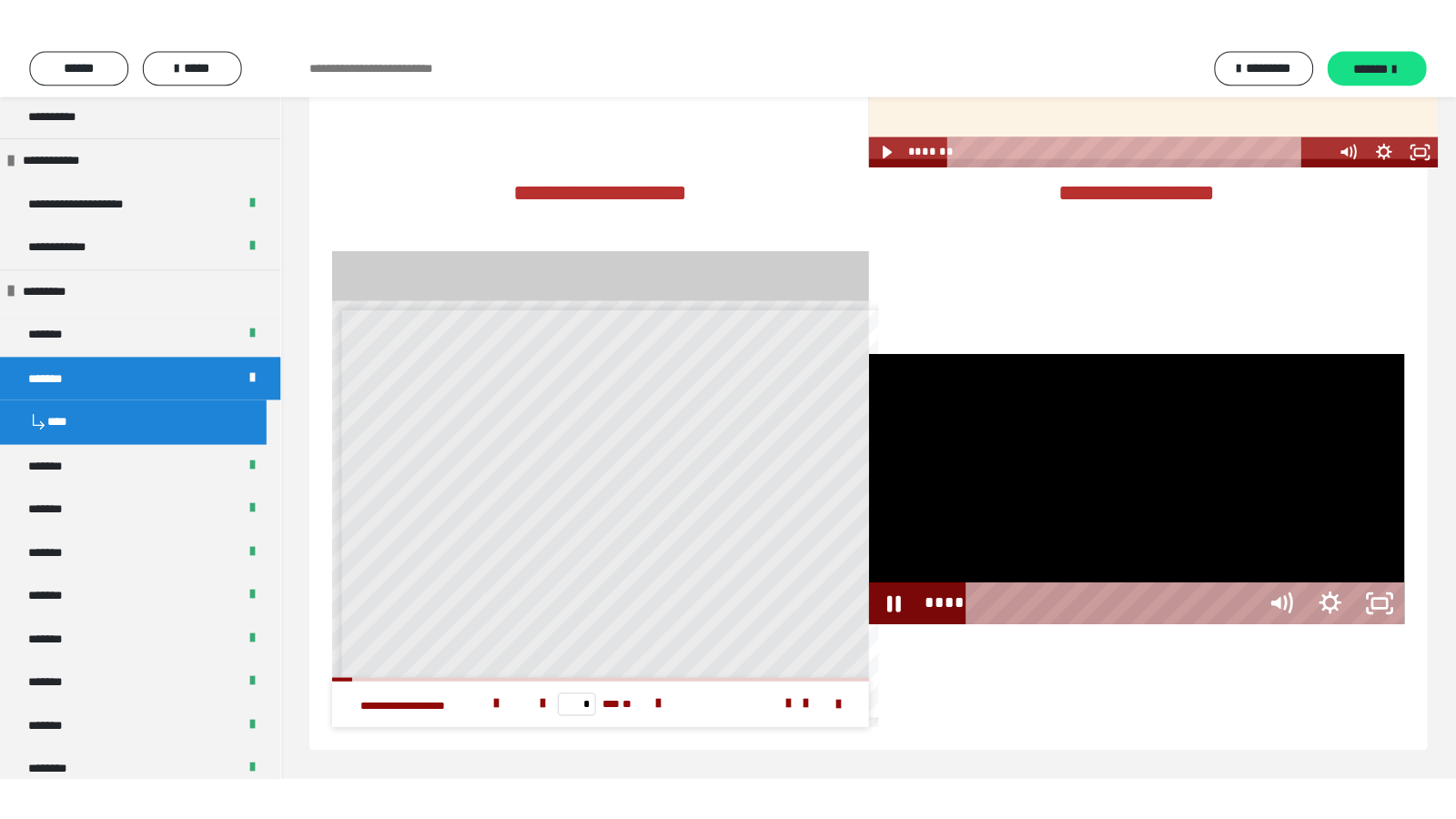scroll, scrollTop: 3190, scrollLeft: 0, axis: vertical 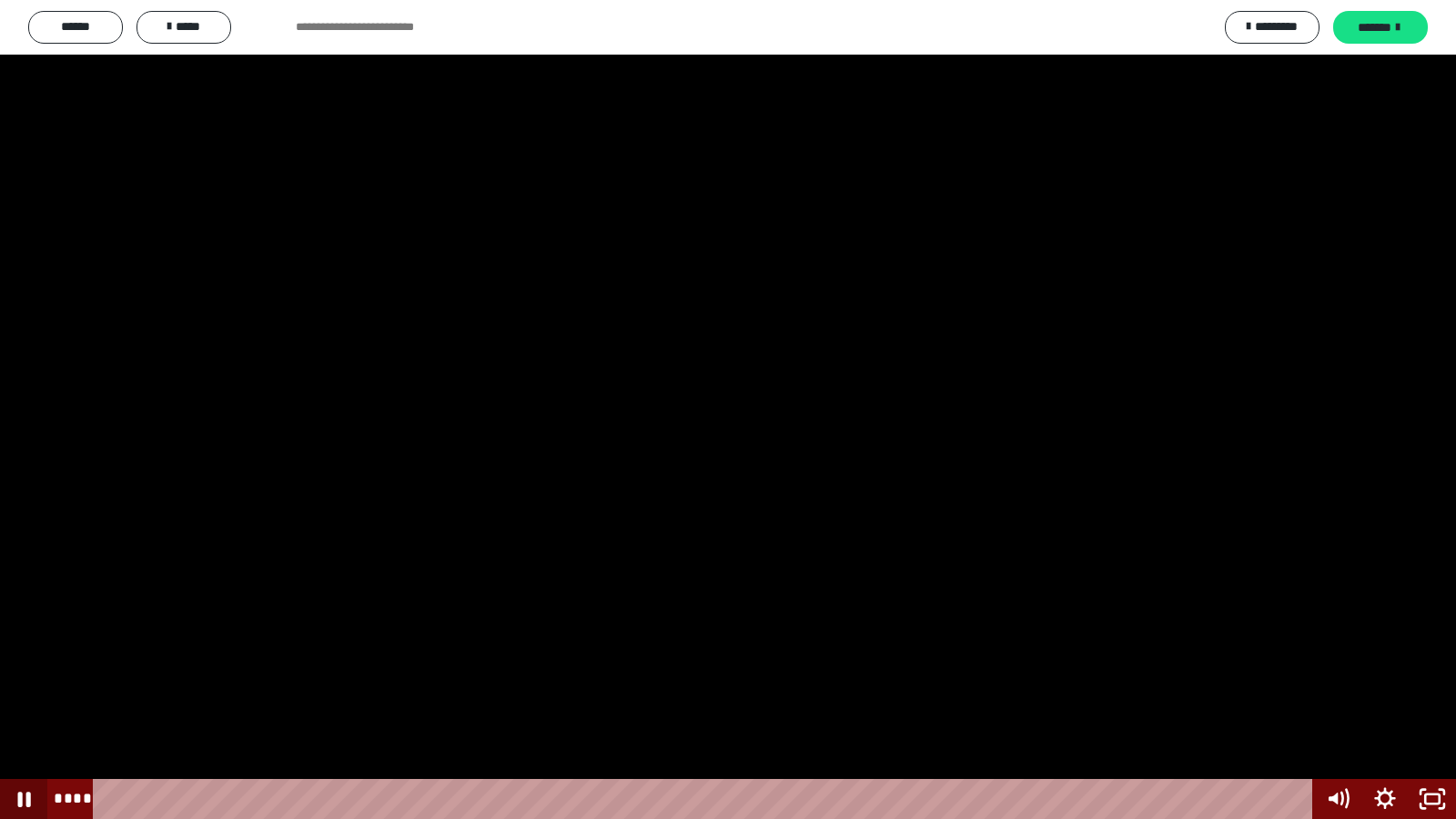 click 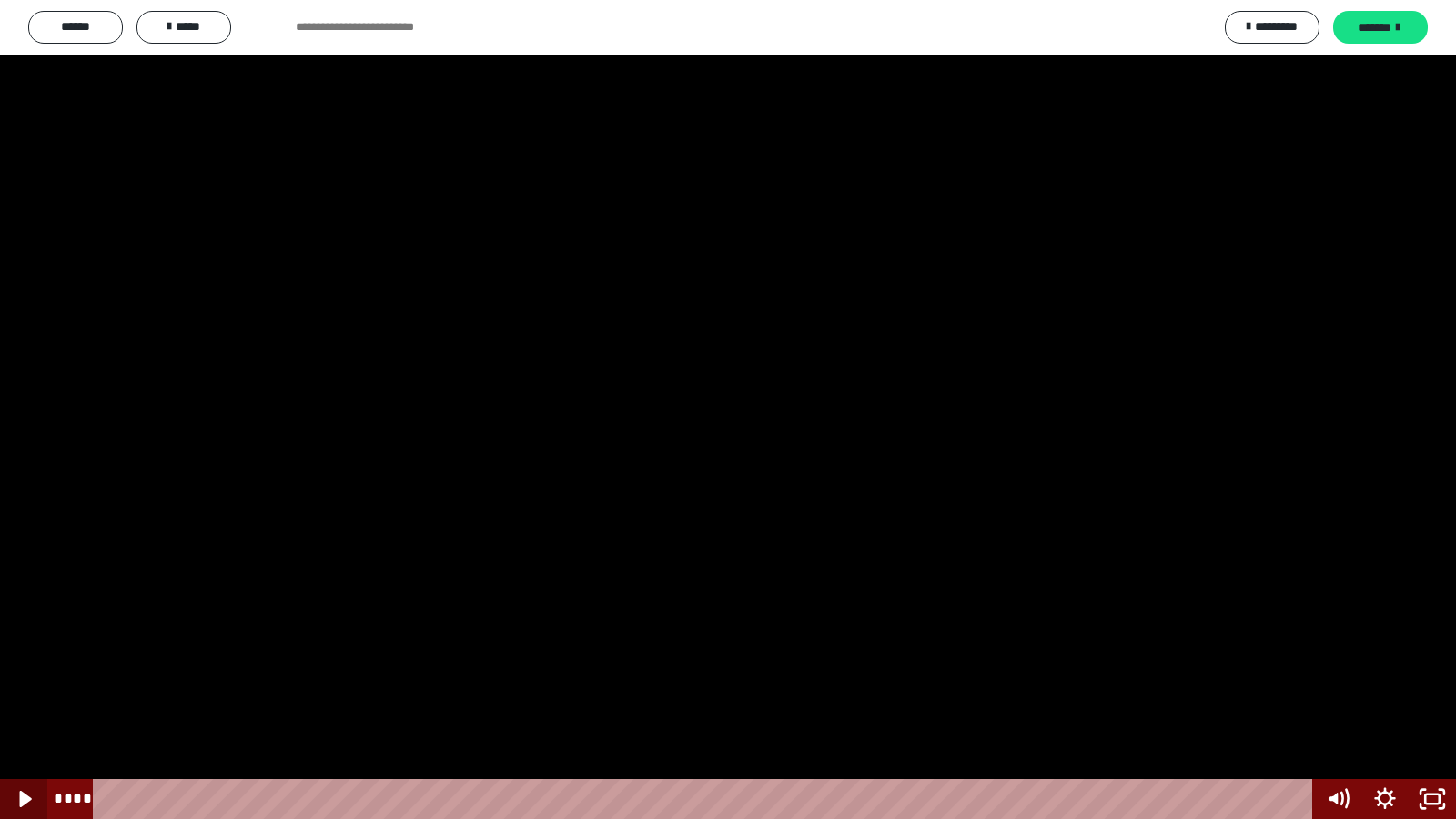 type 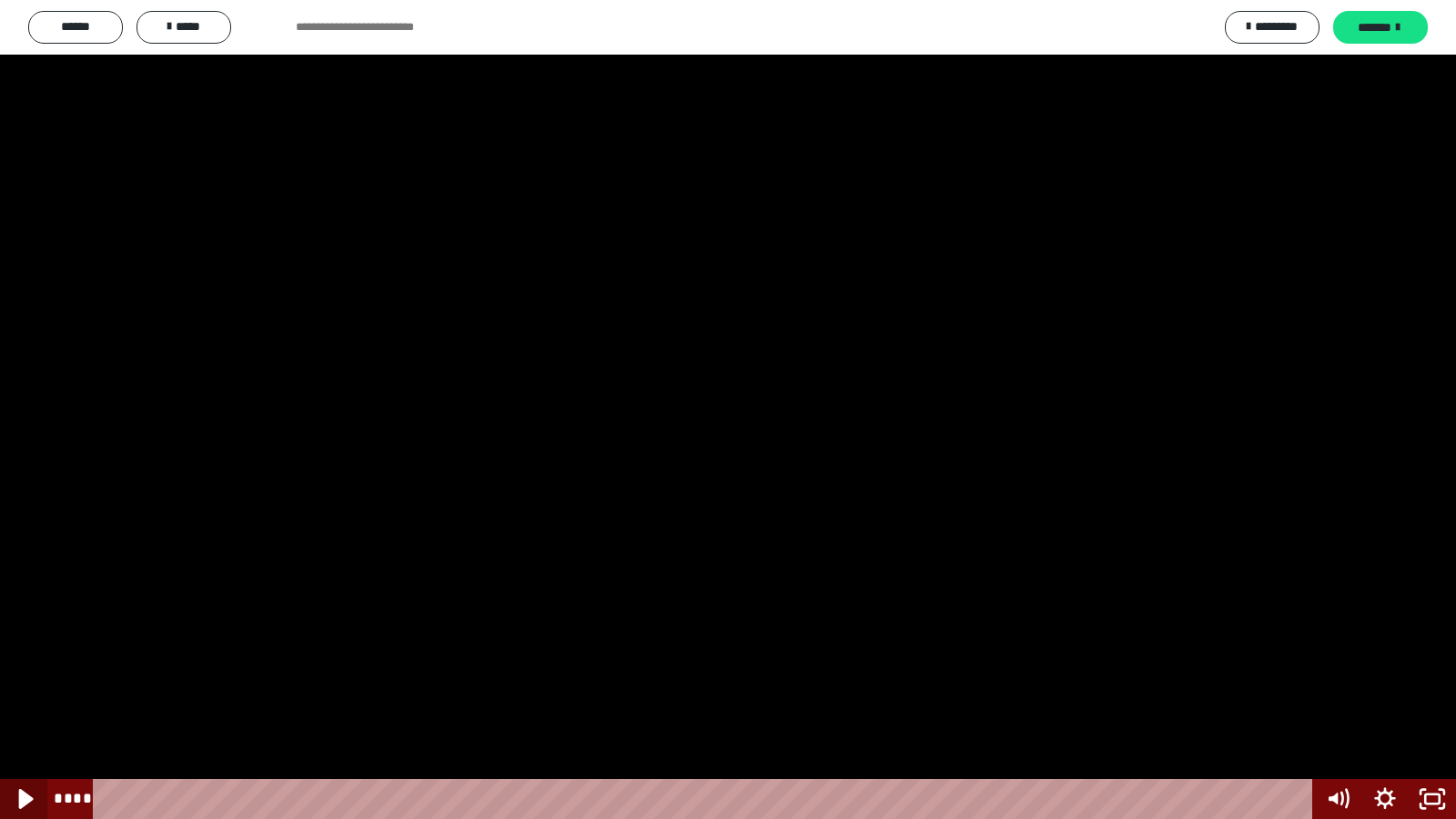 click 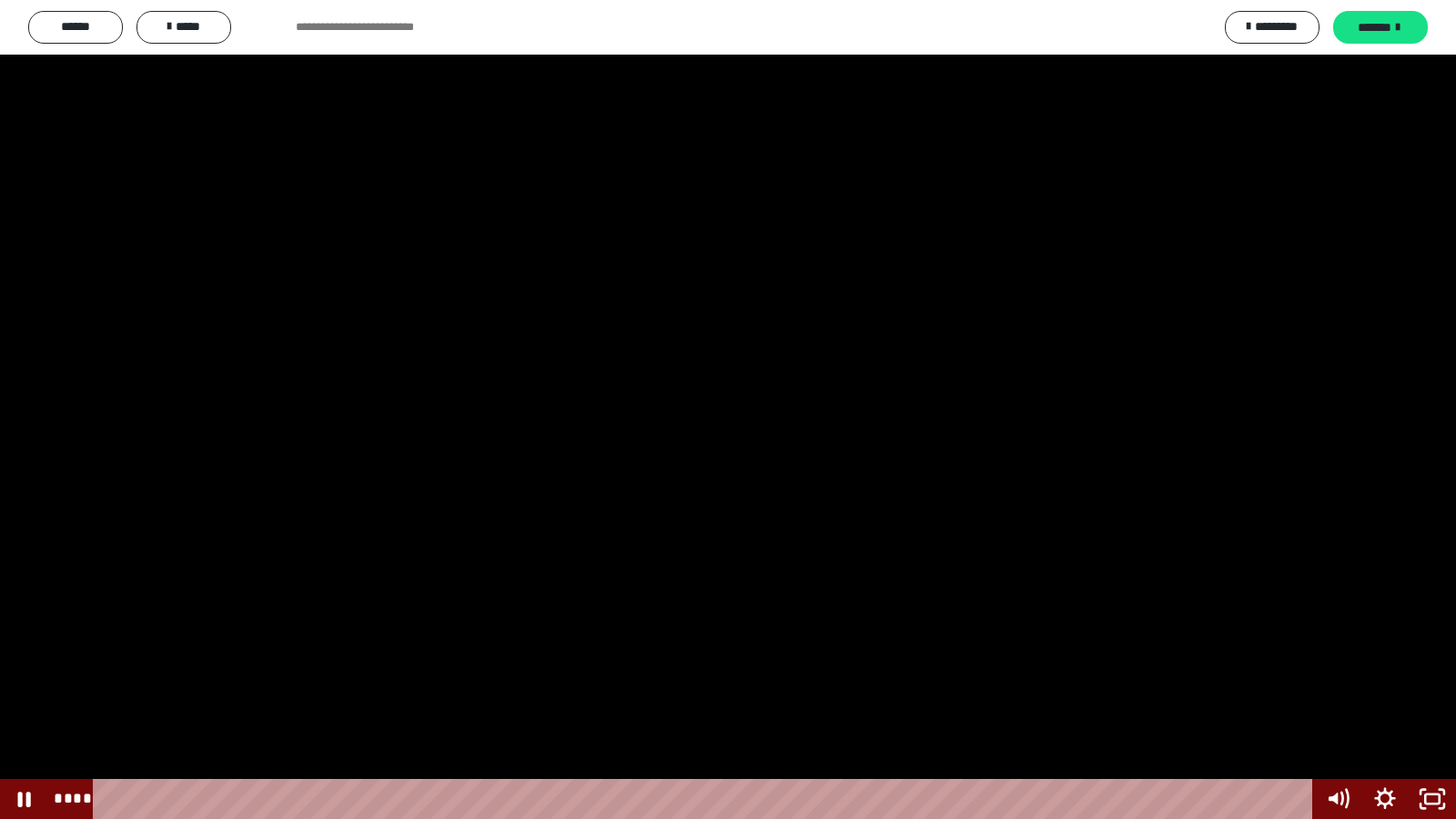 click 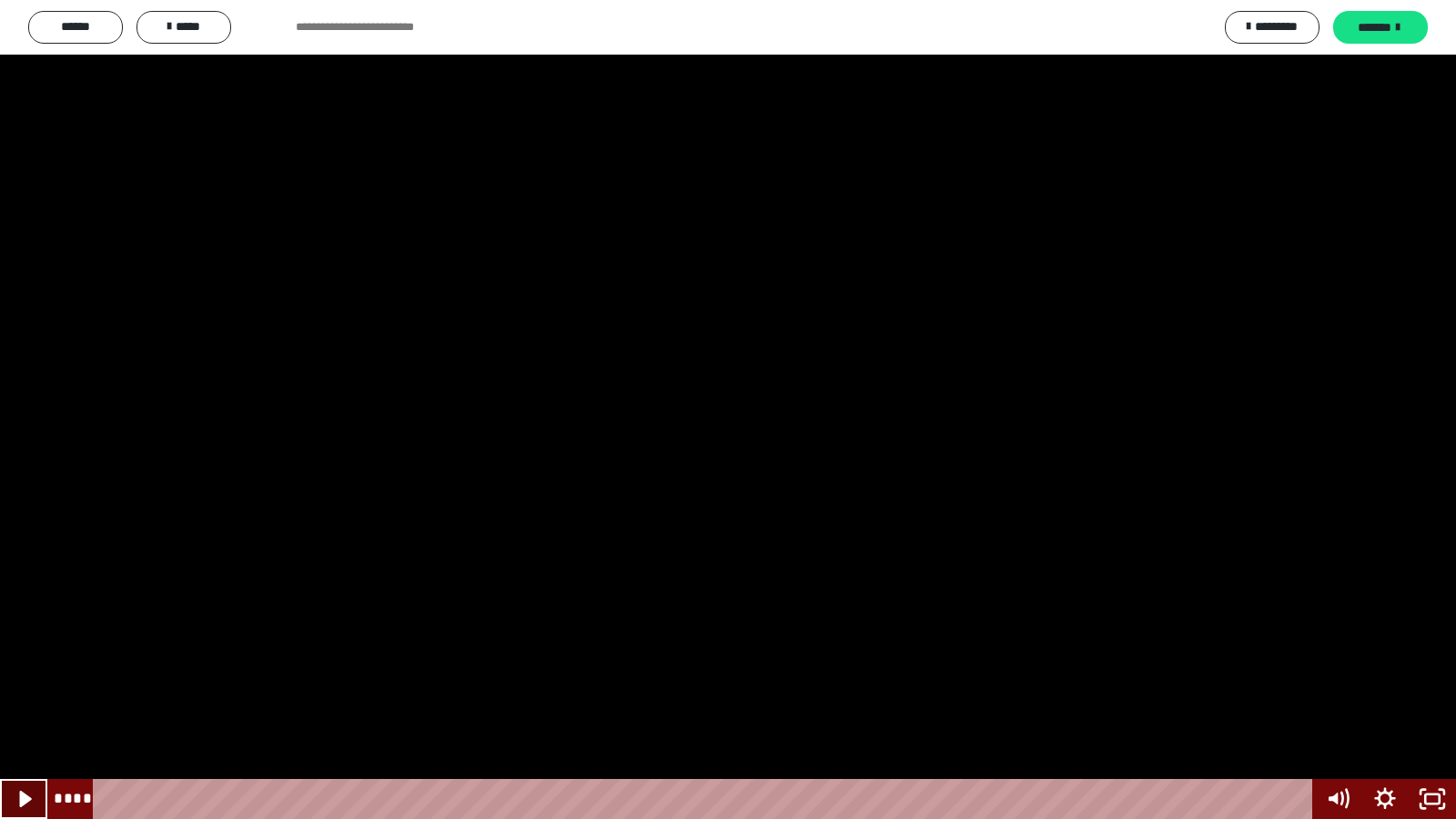 click 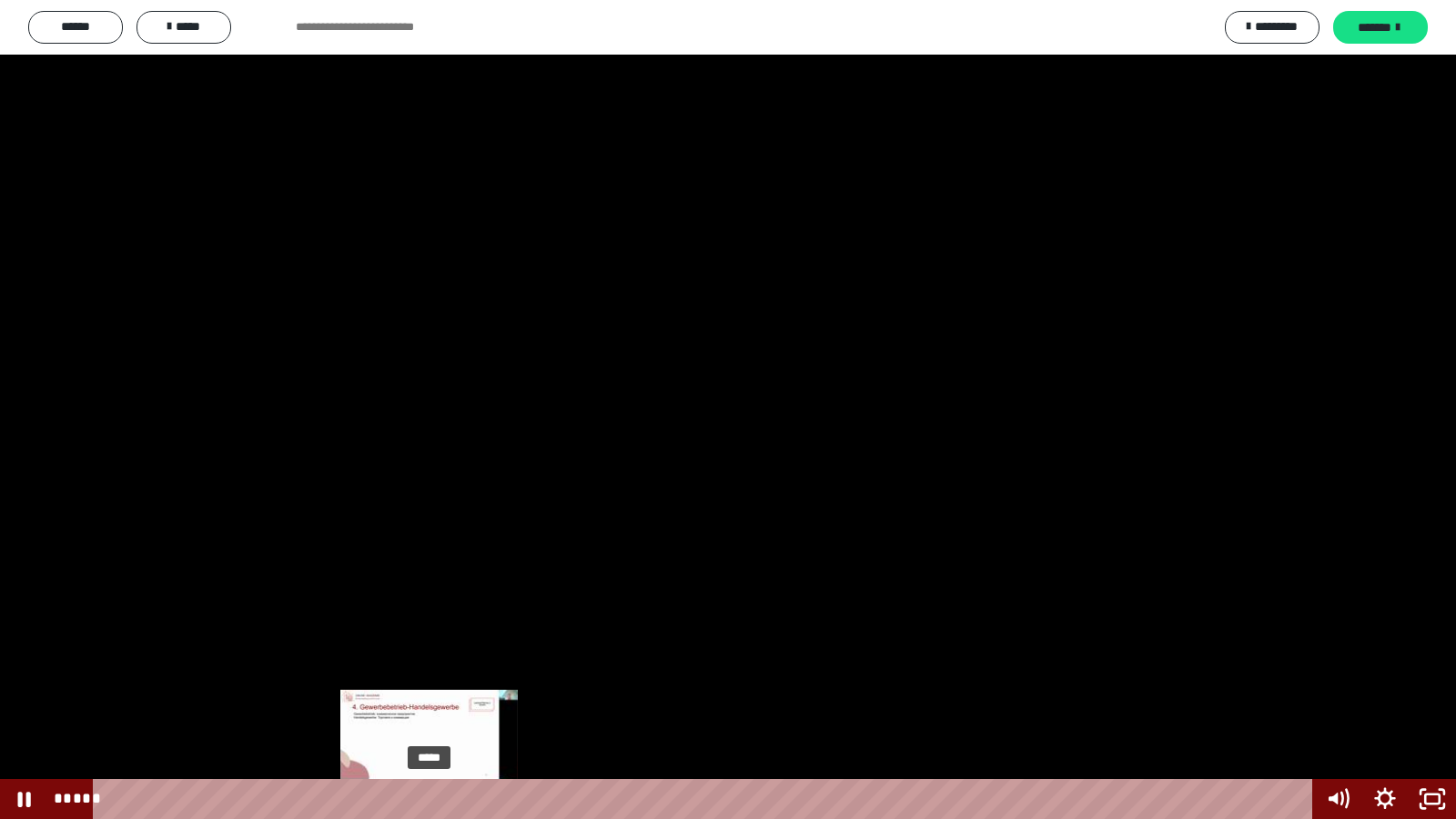 click on "*****" at bounding box center [706, 799] 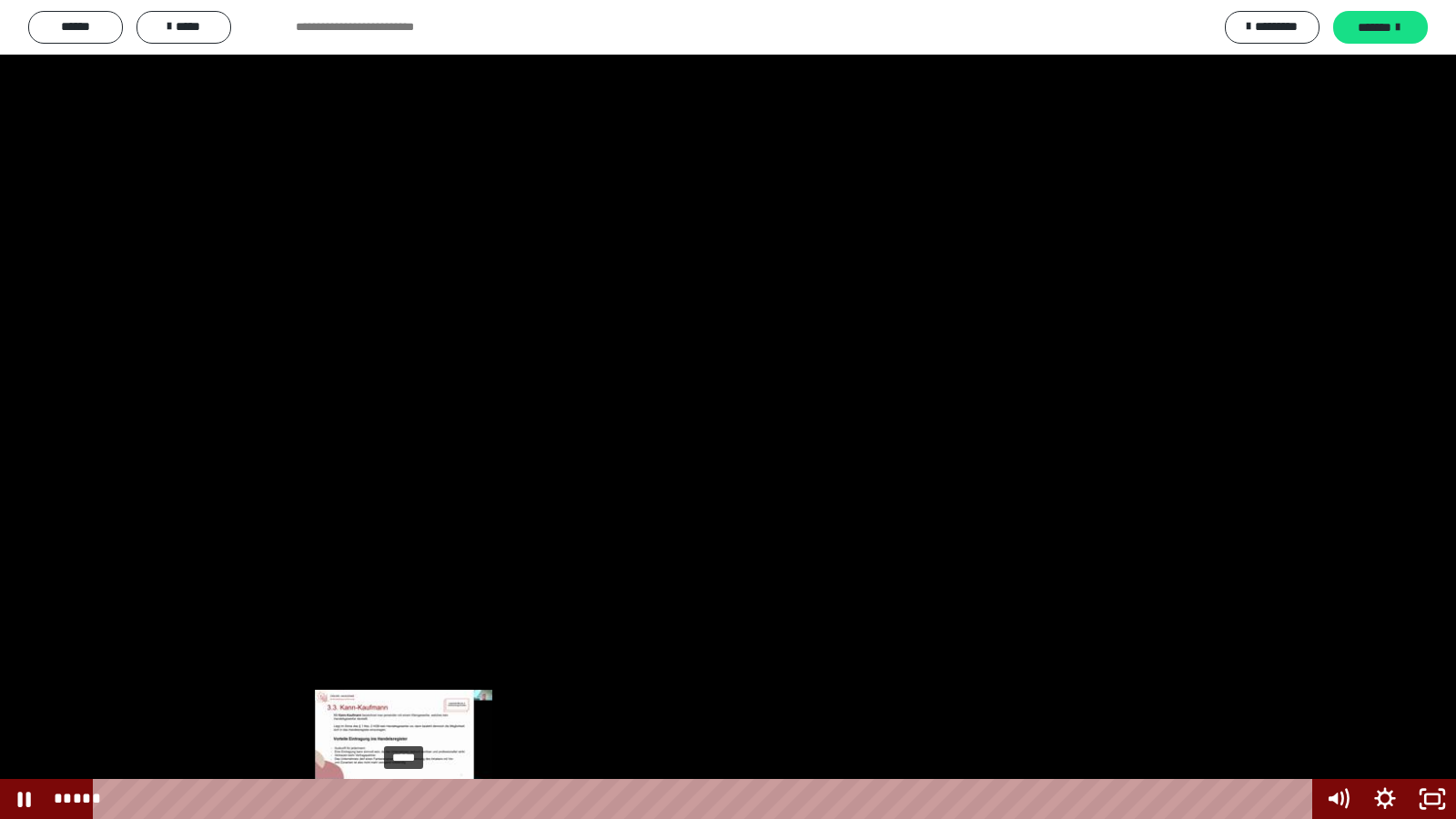 click on "*****" at bounding box center [706, 799] 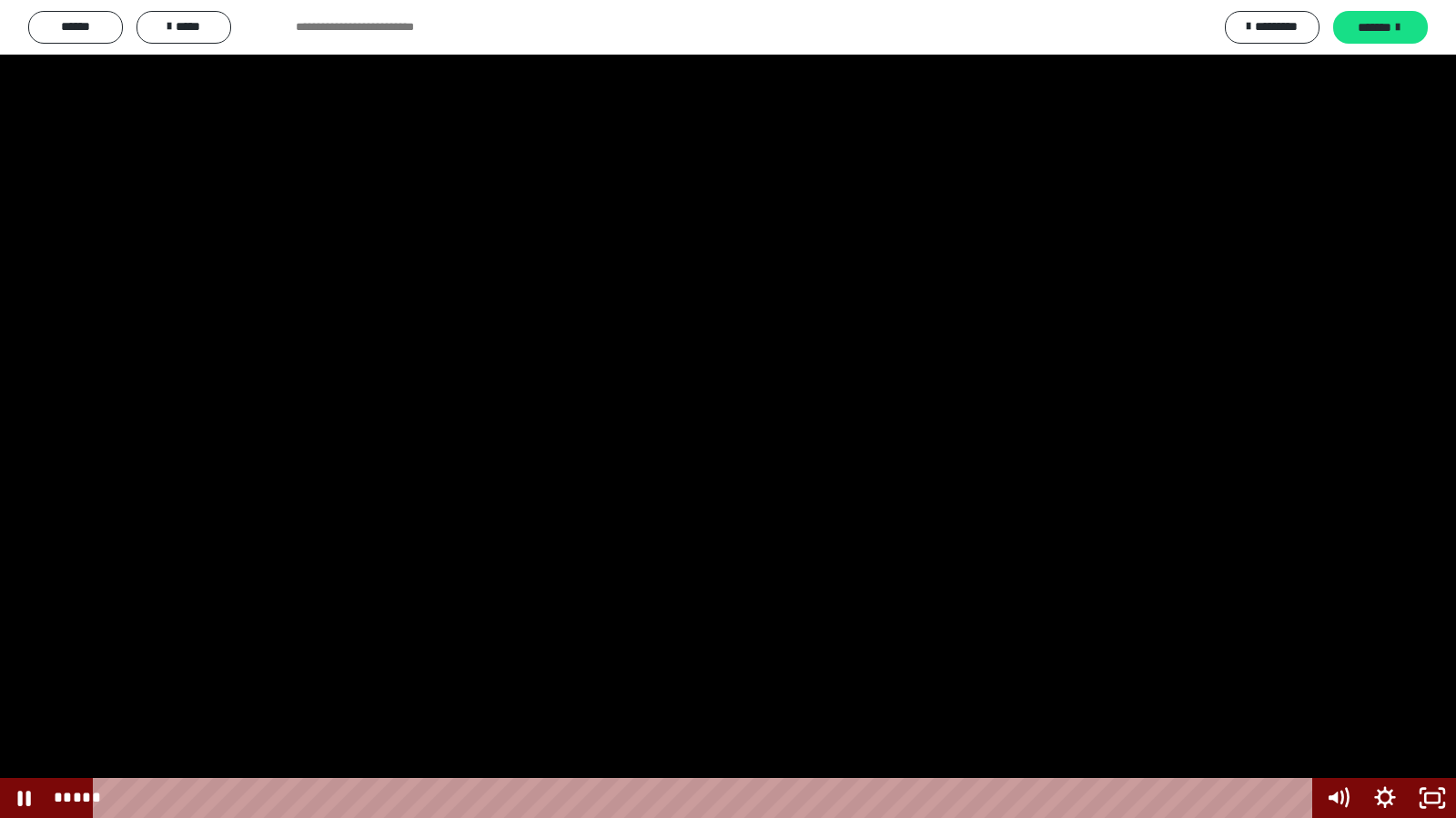click at bounding box center [728, 409] 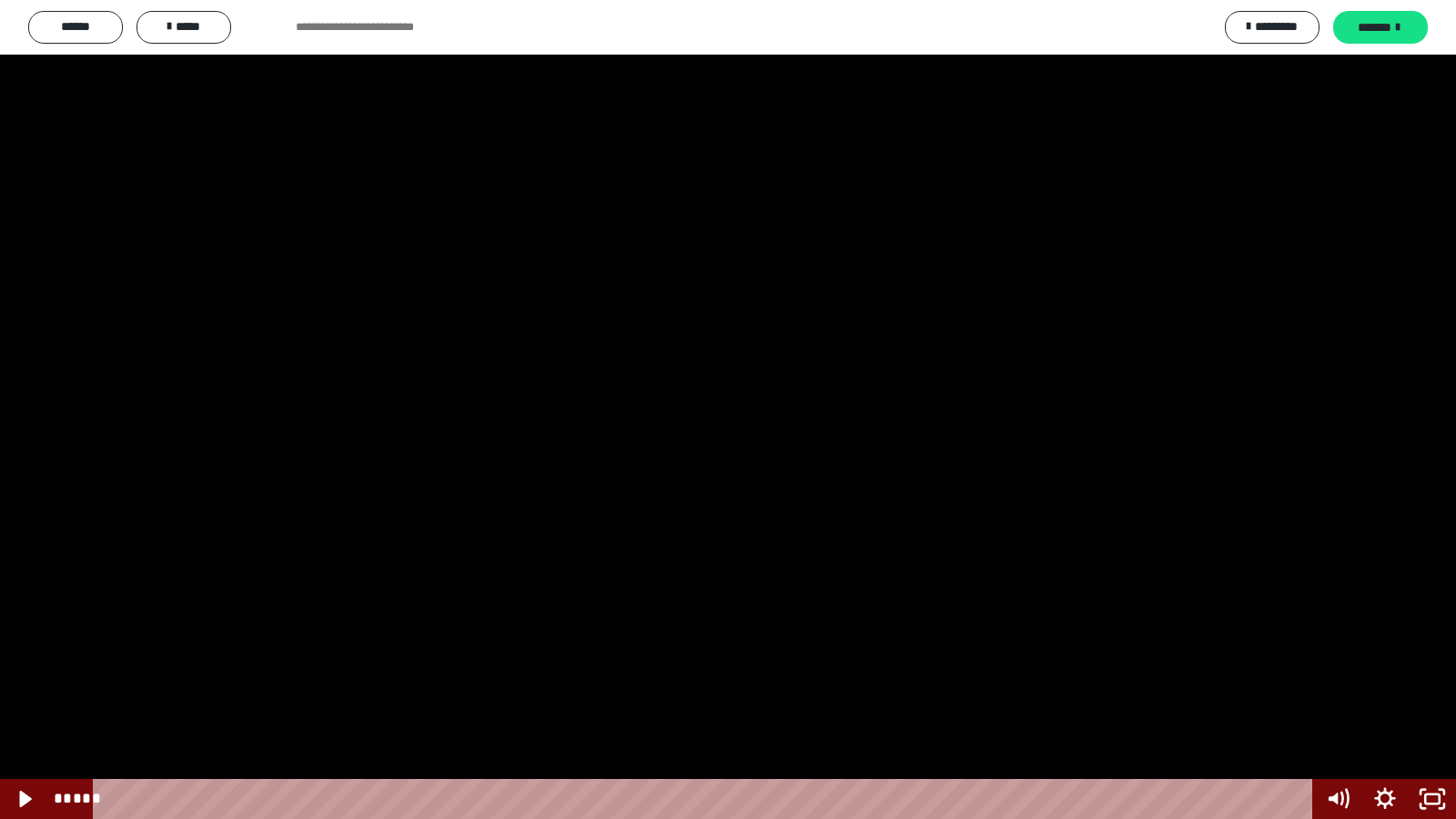 click at bounding box center (728, 410) 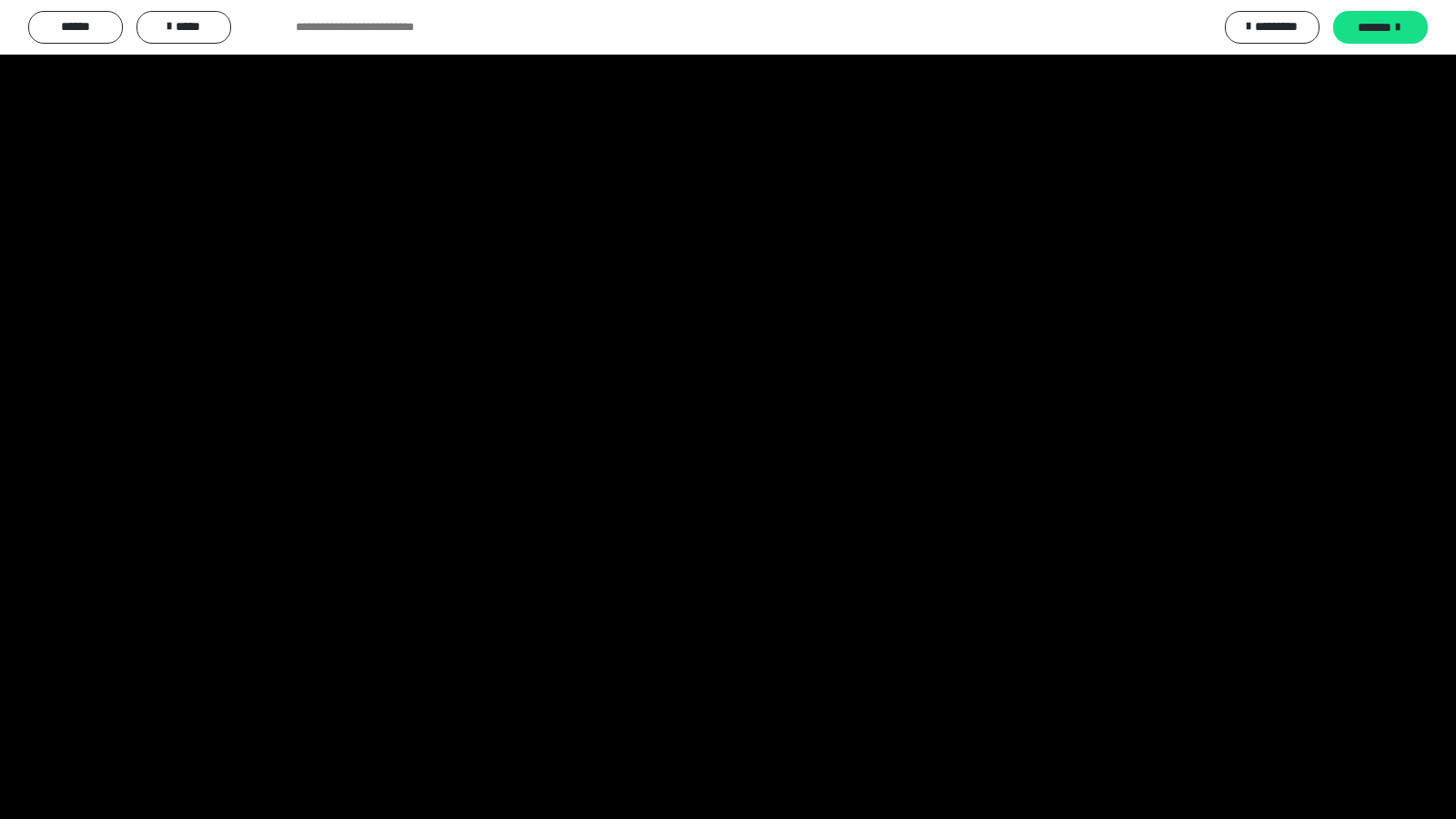 type 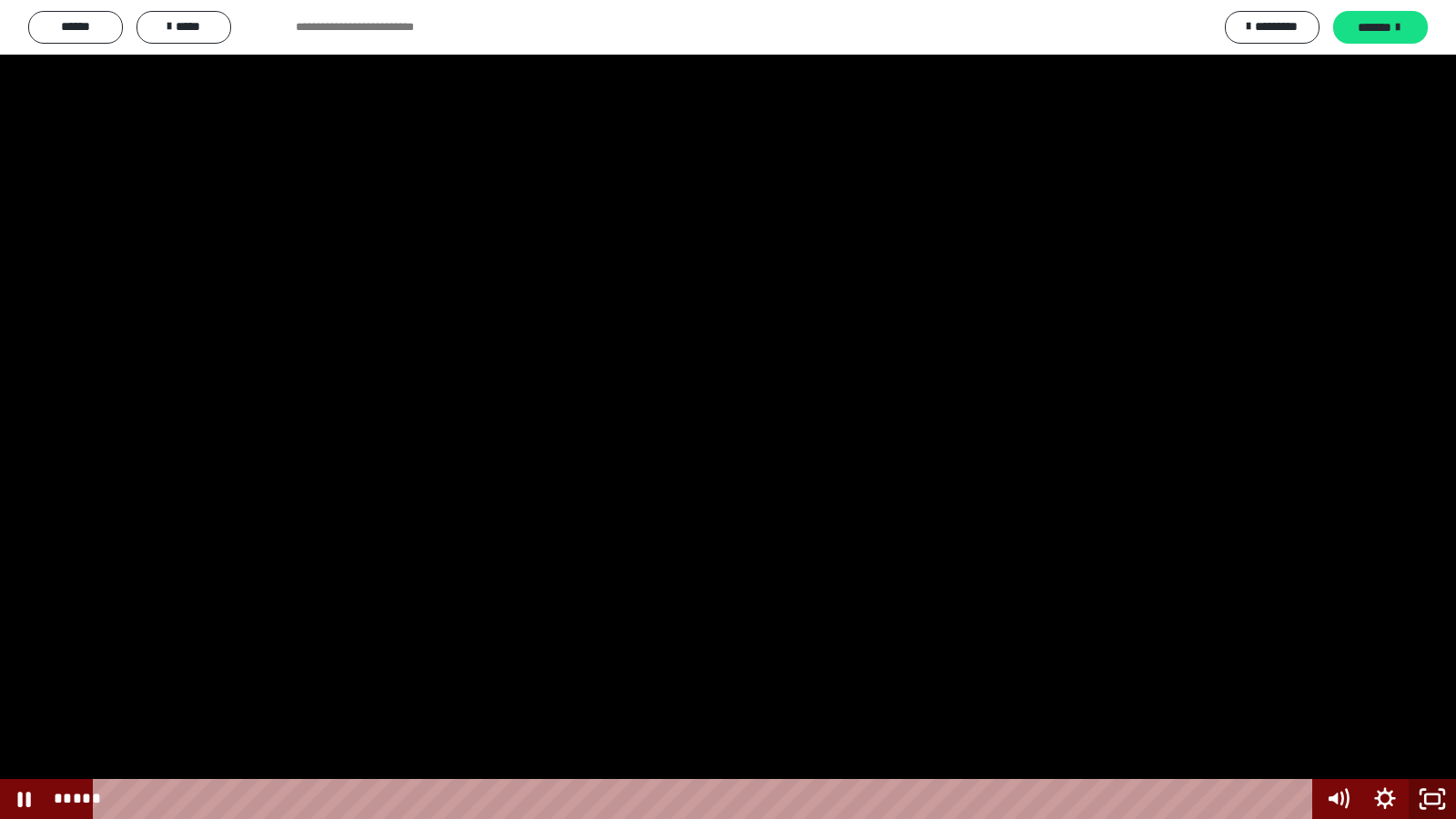 click 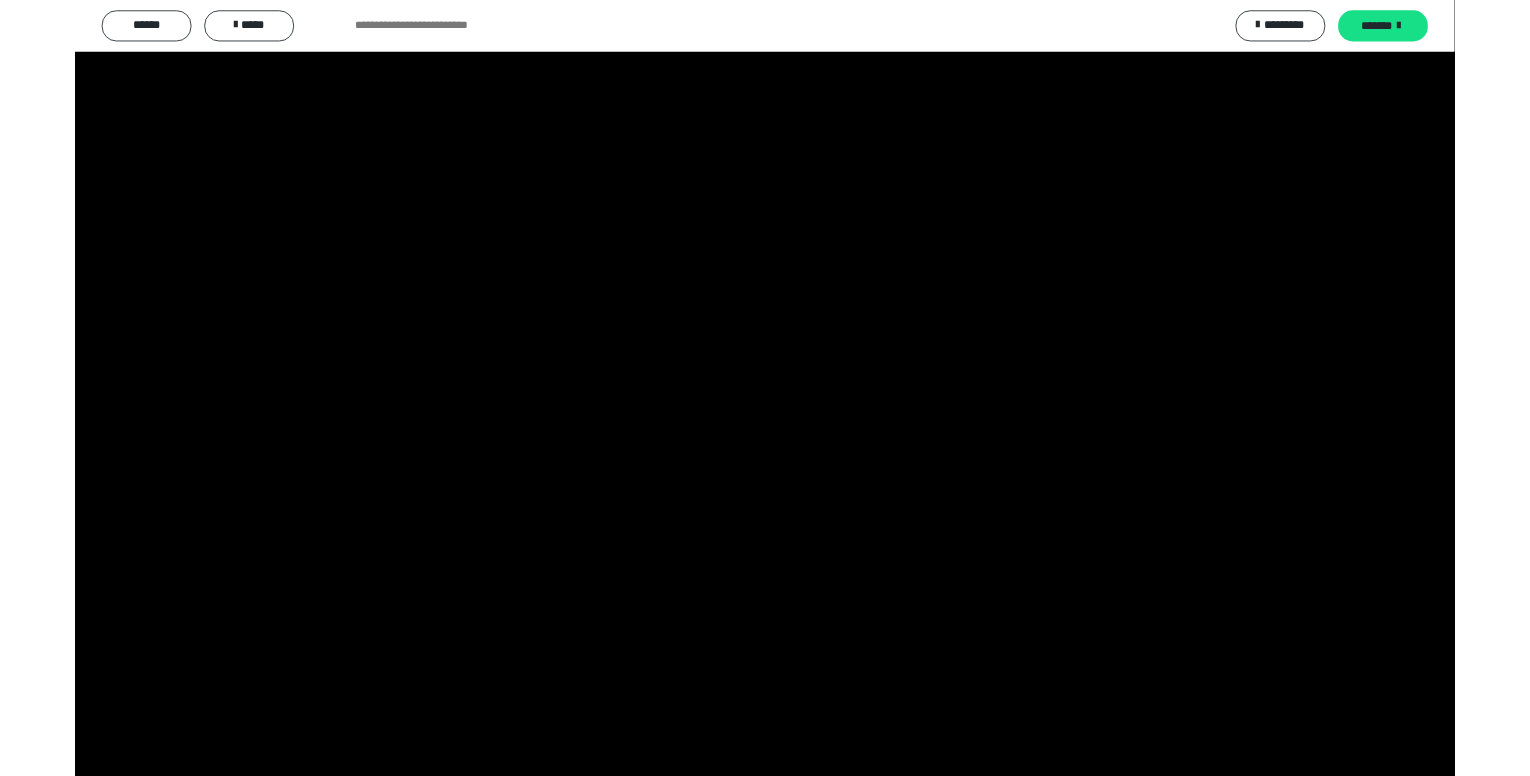 scroll, scrollTop: 3488, scrollLeft: 0, axis: vertical 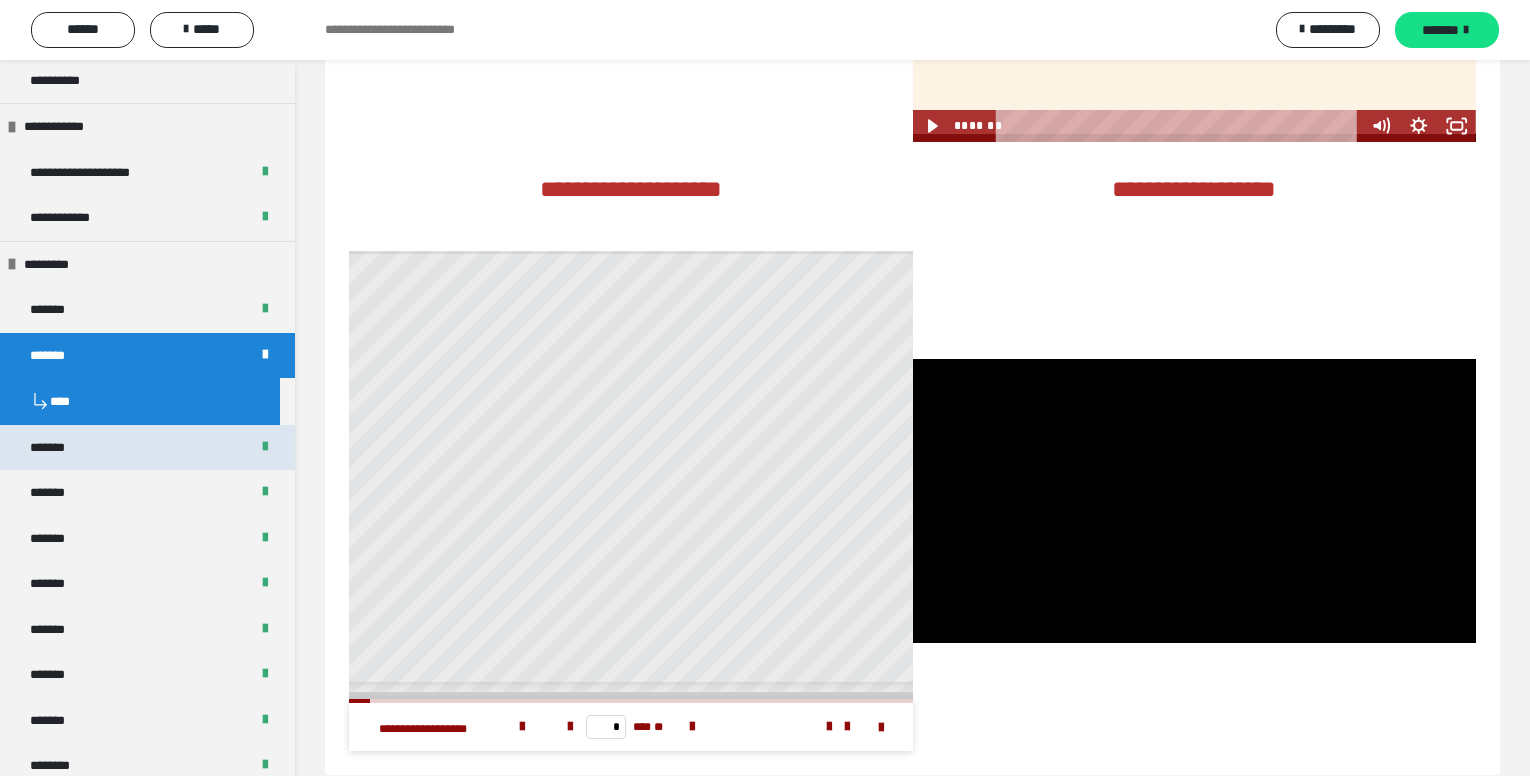 click on "*******" at bounding box center [147, 448] 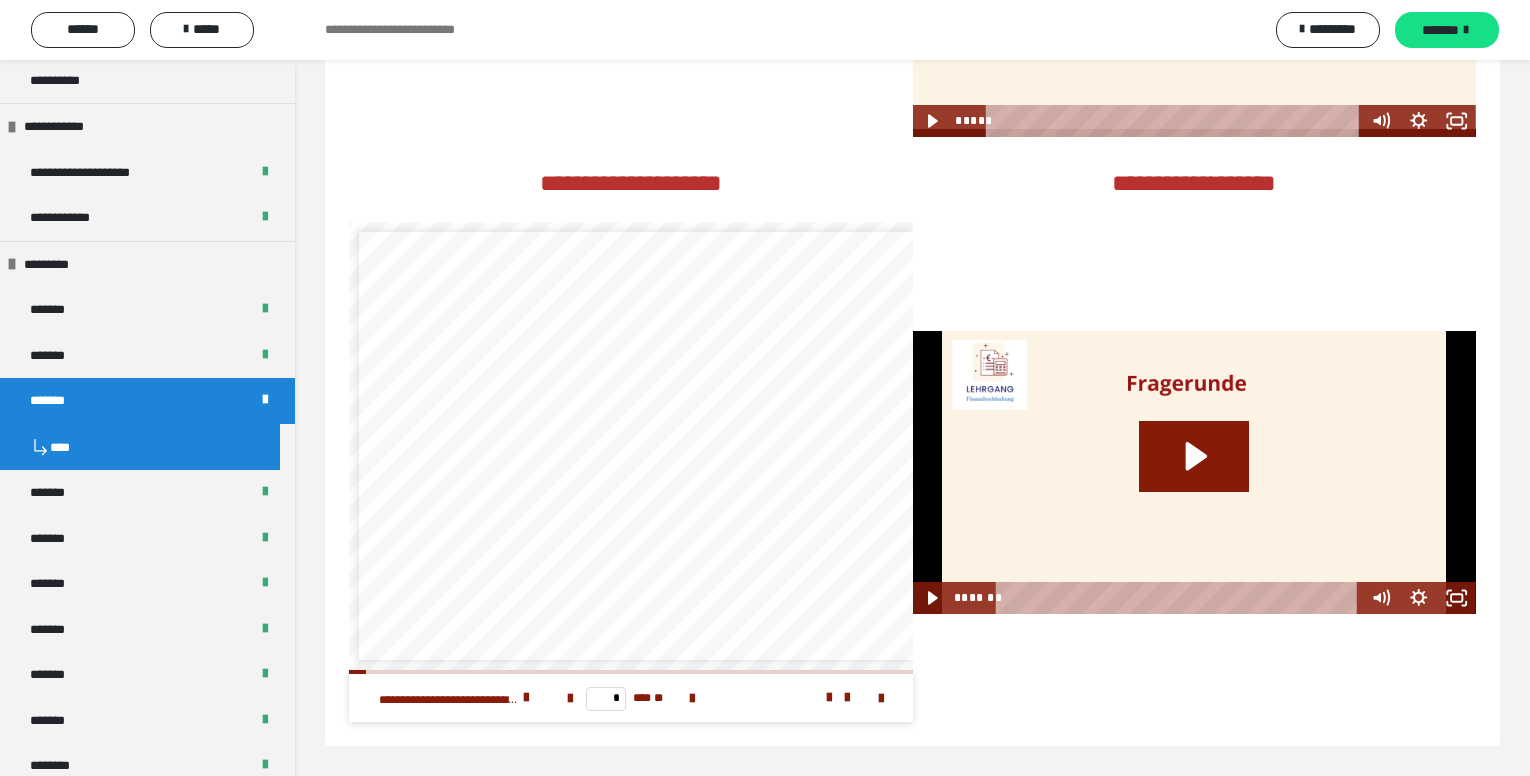 scroll, scrollTop: 4086, scrollLeft: 0, axis: vertical 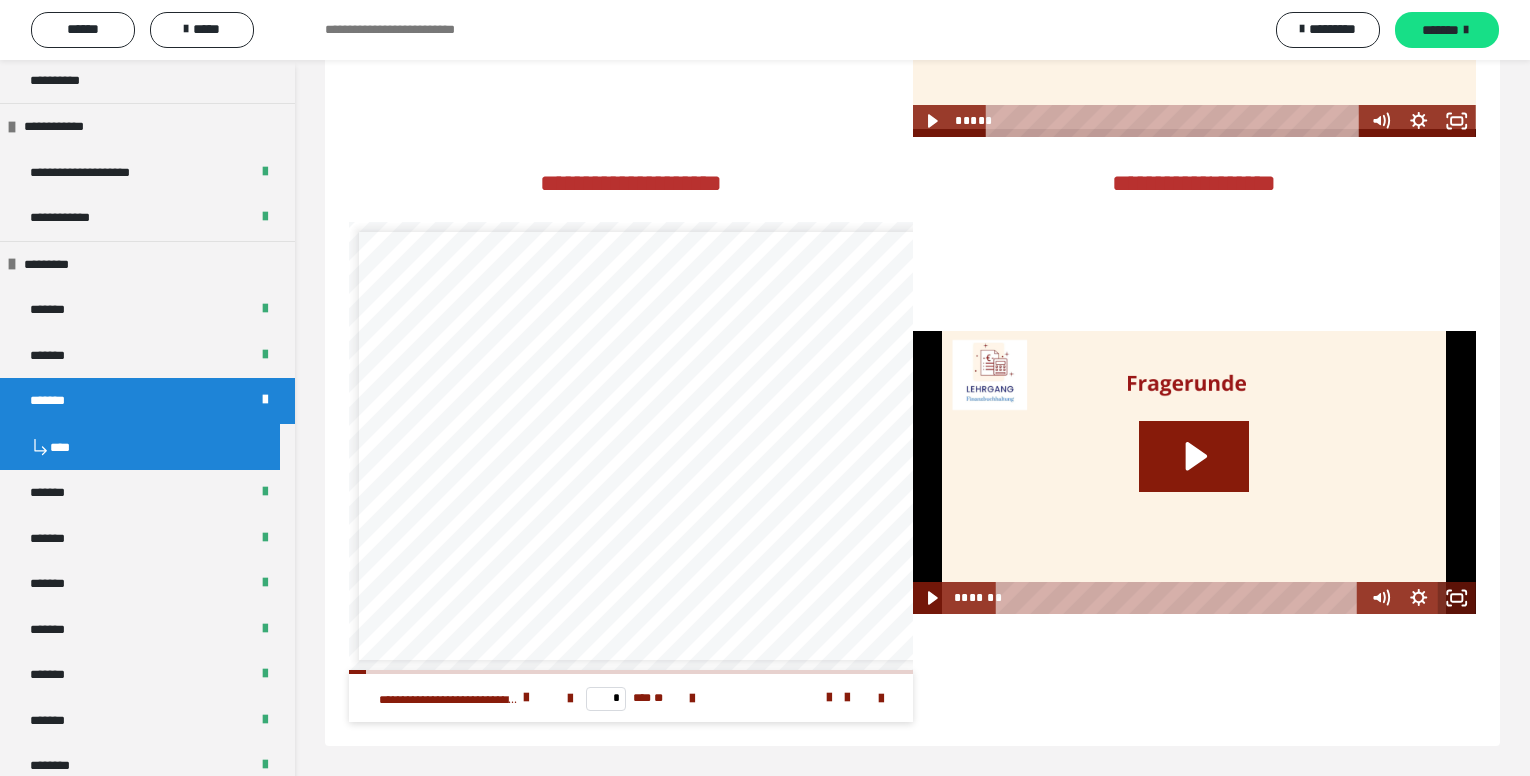 click 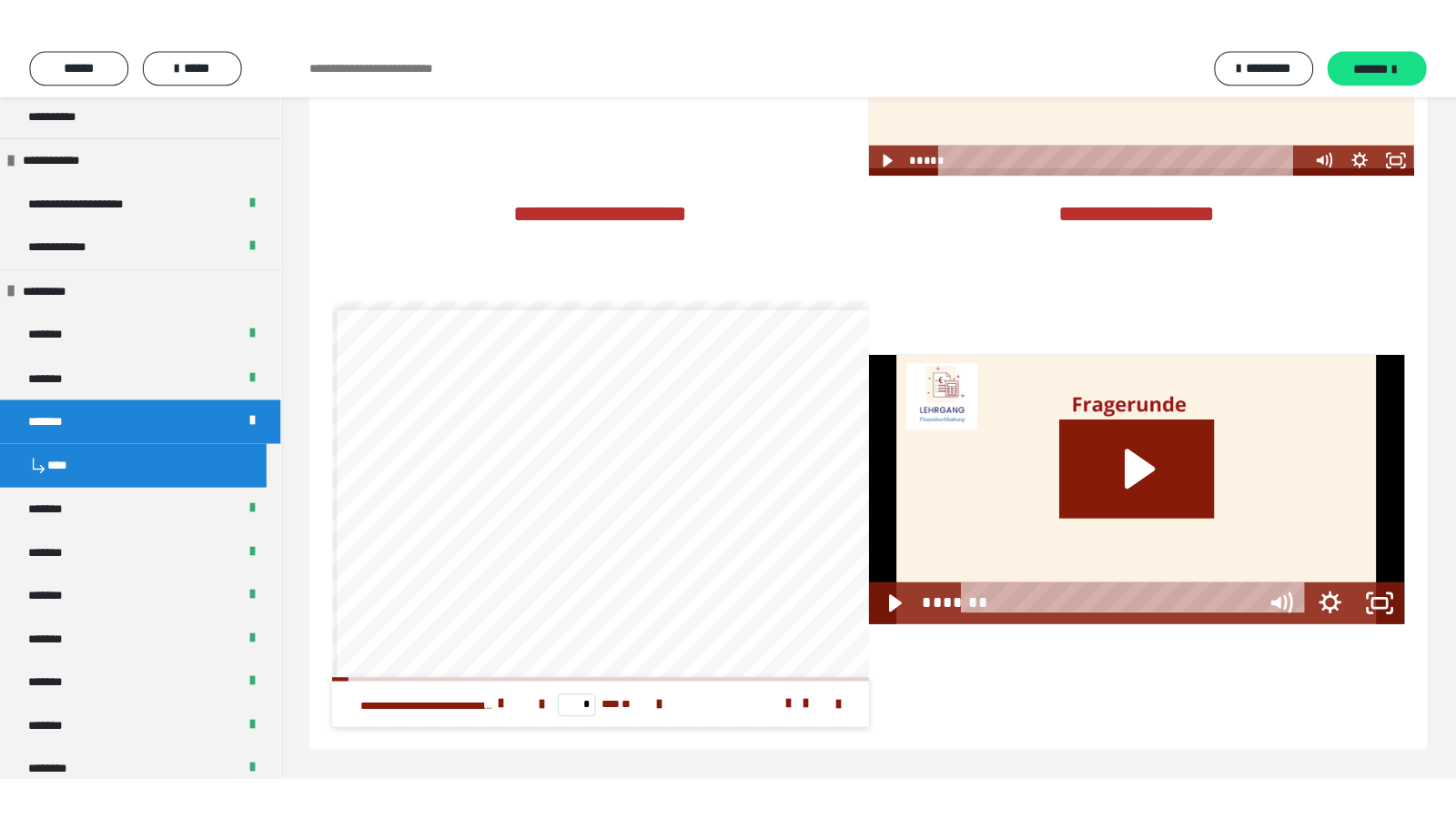 scroll, scrollTop: 3638, scrollLeft: 0, axis: vertical 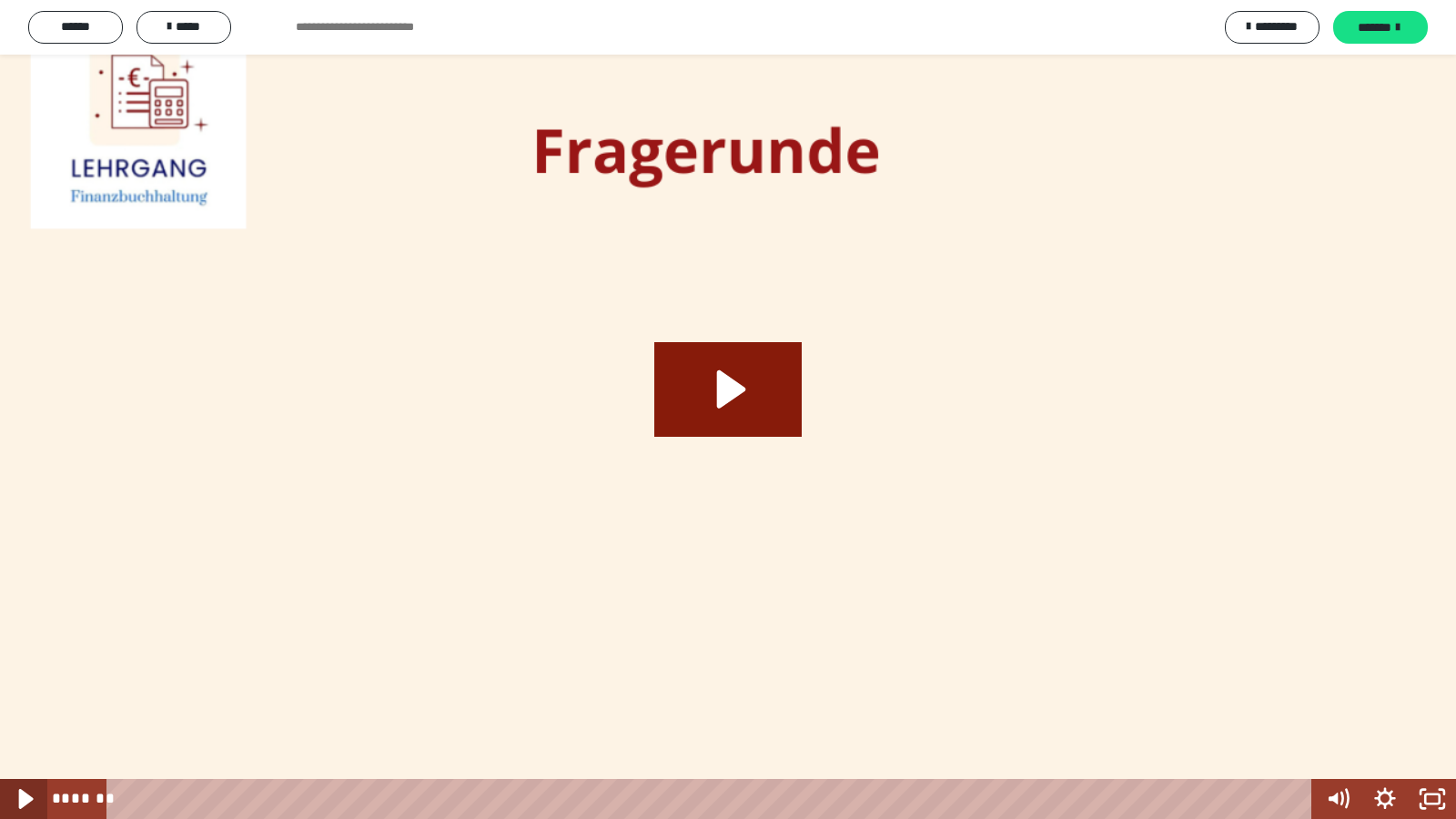 click 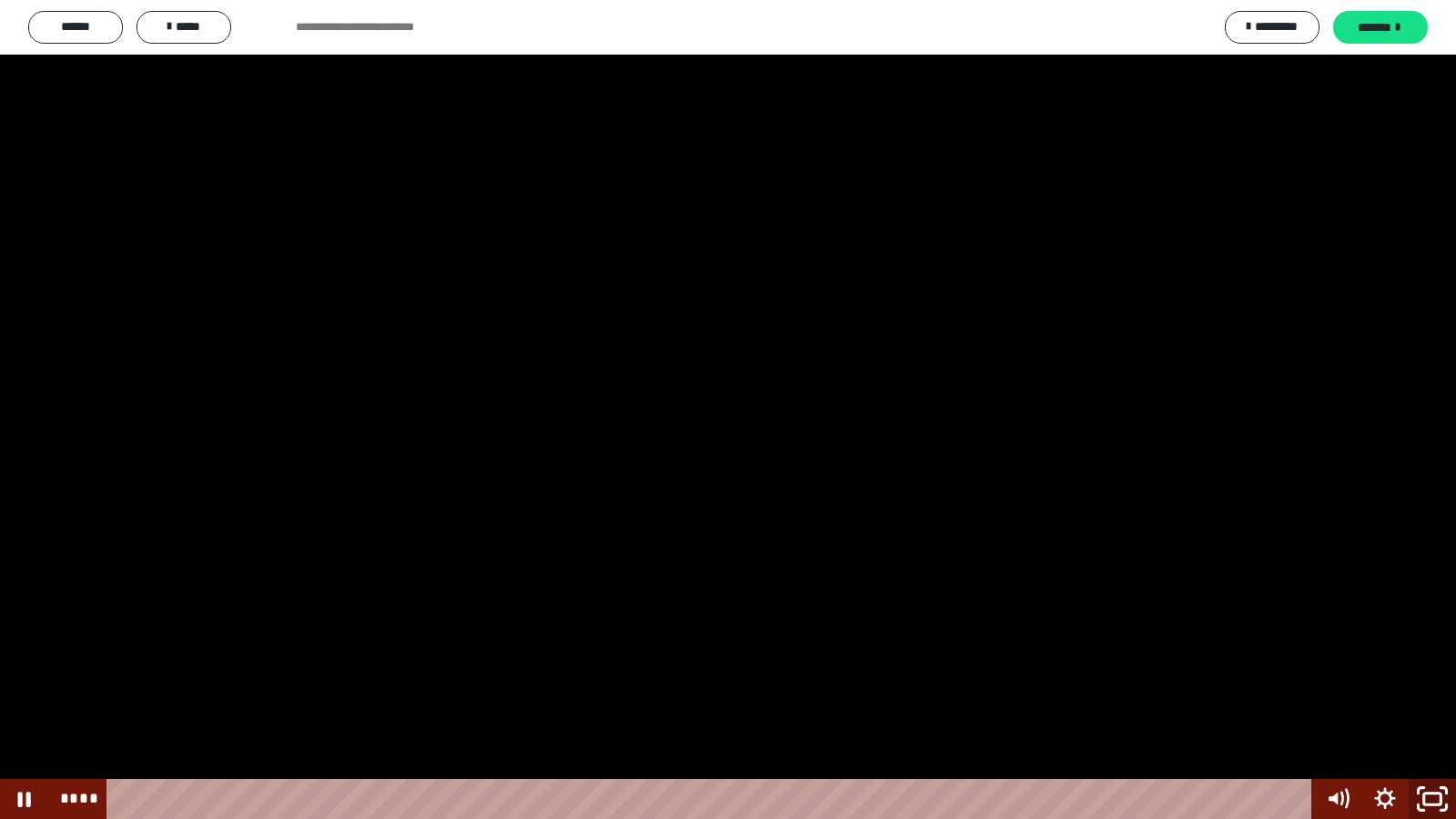 click 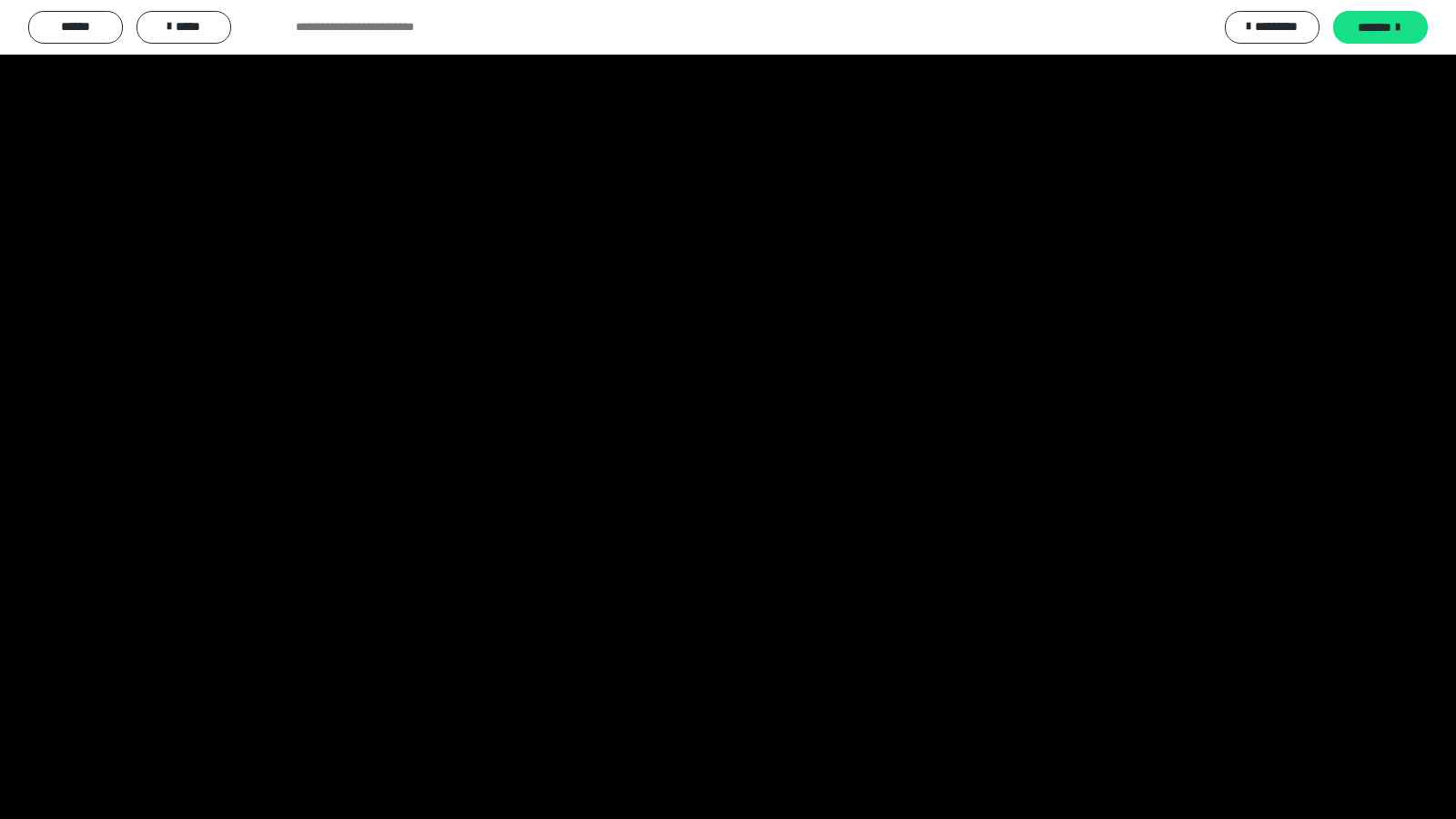 scroll, scrollTop: 3623, scrollLeft: 0, axis: vertical 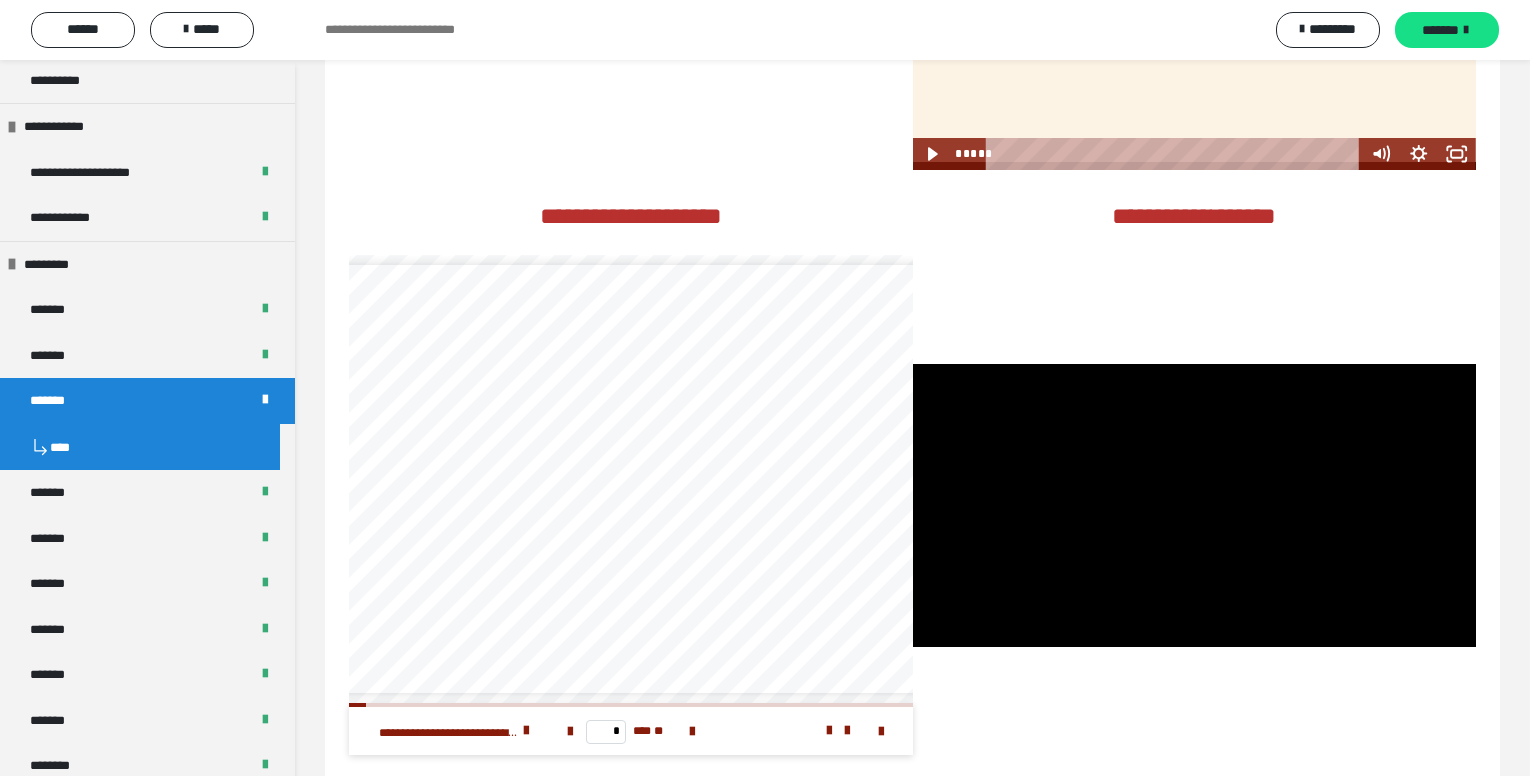 click at bounding box center [1195, 505] 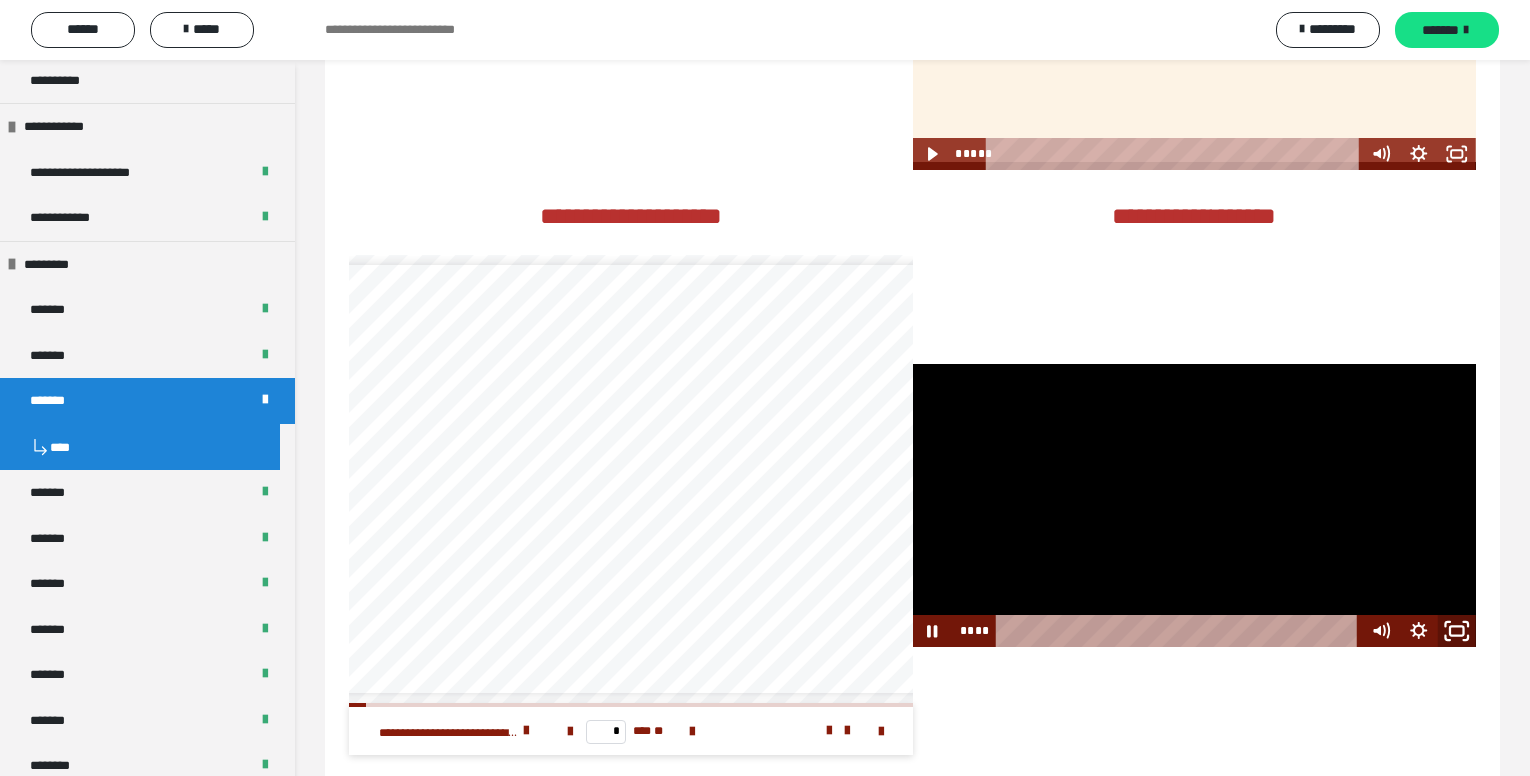 click 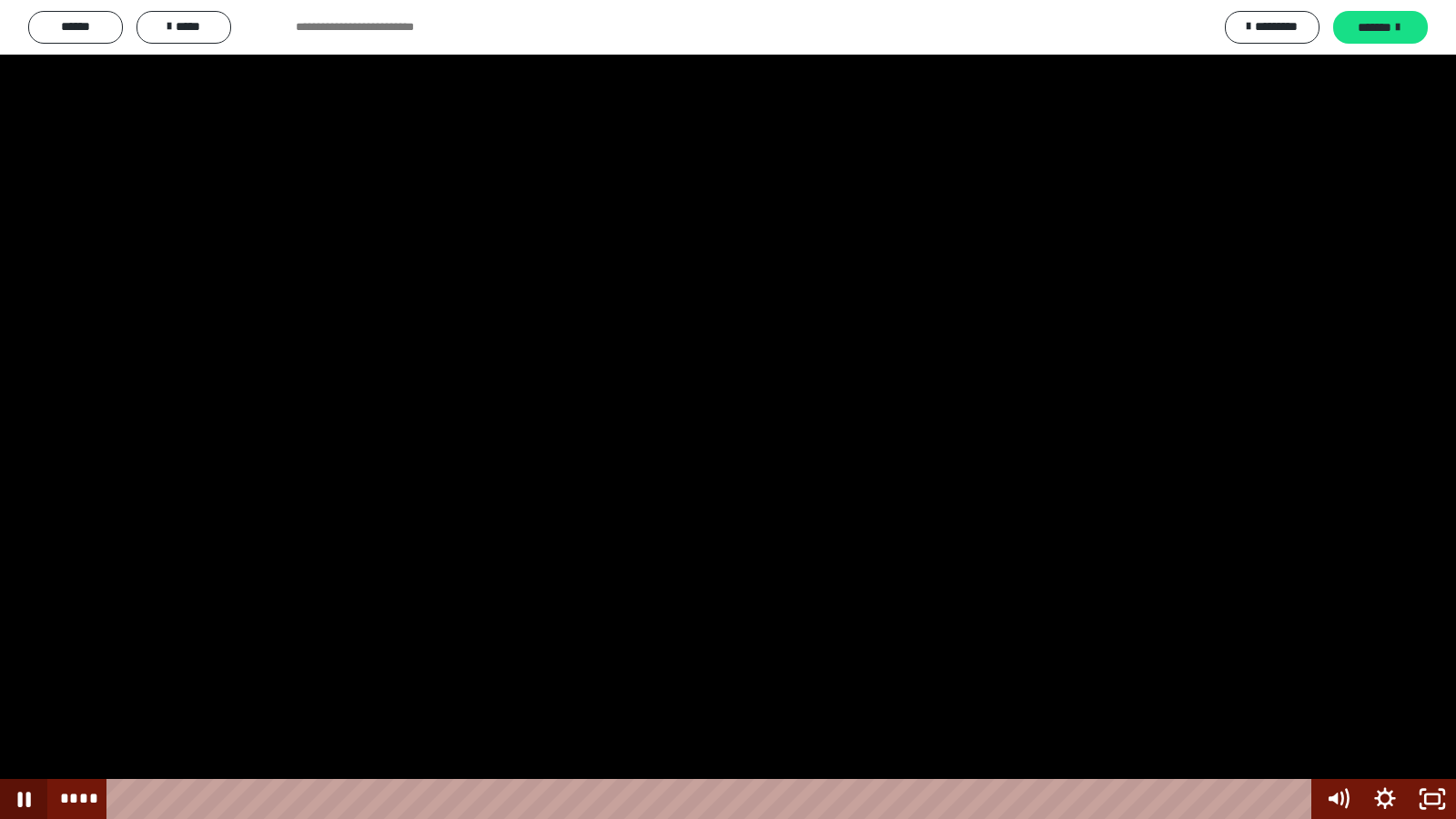 click 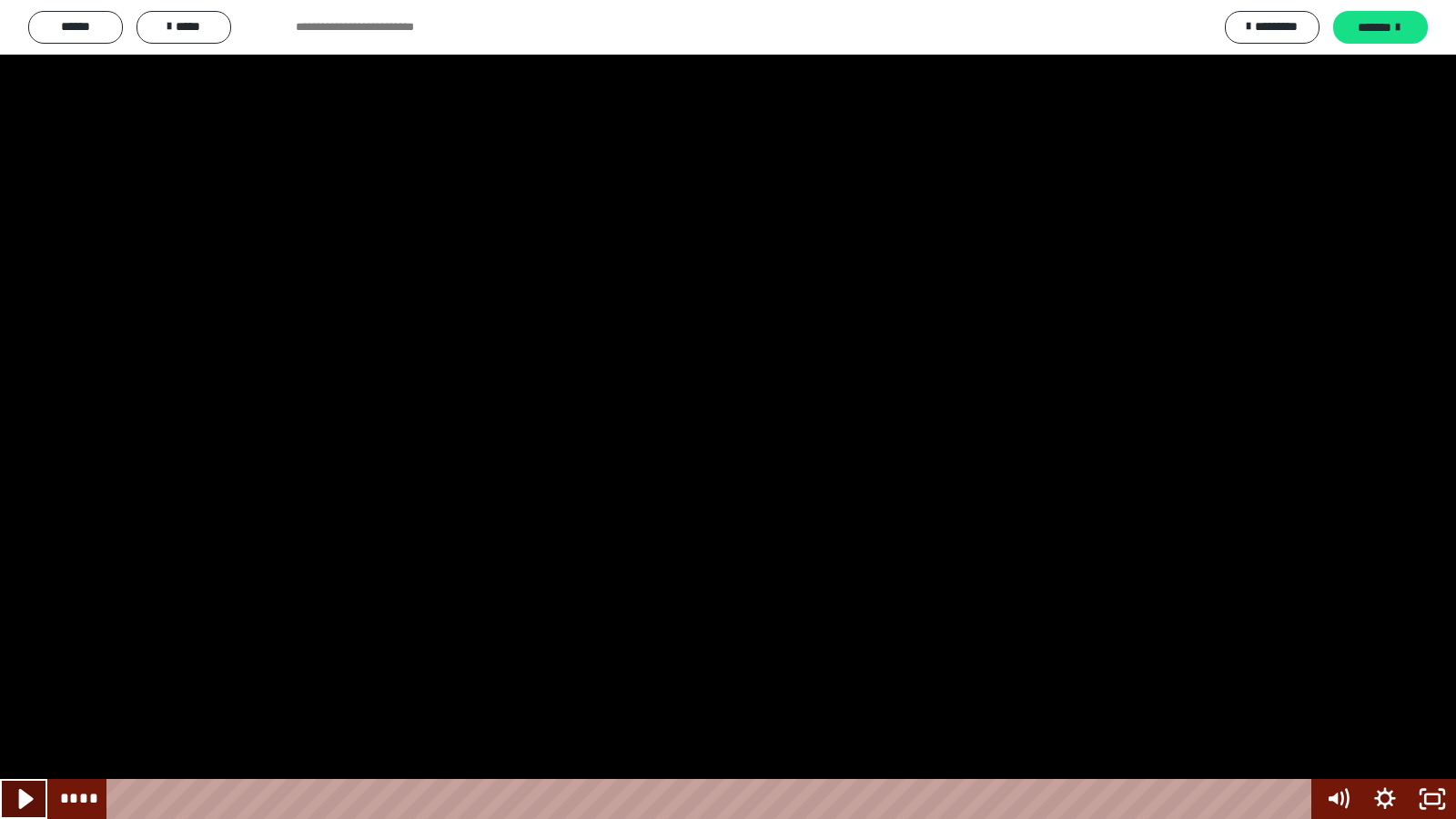 click 